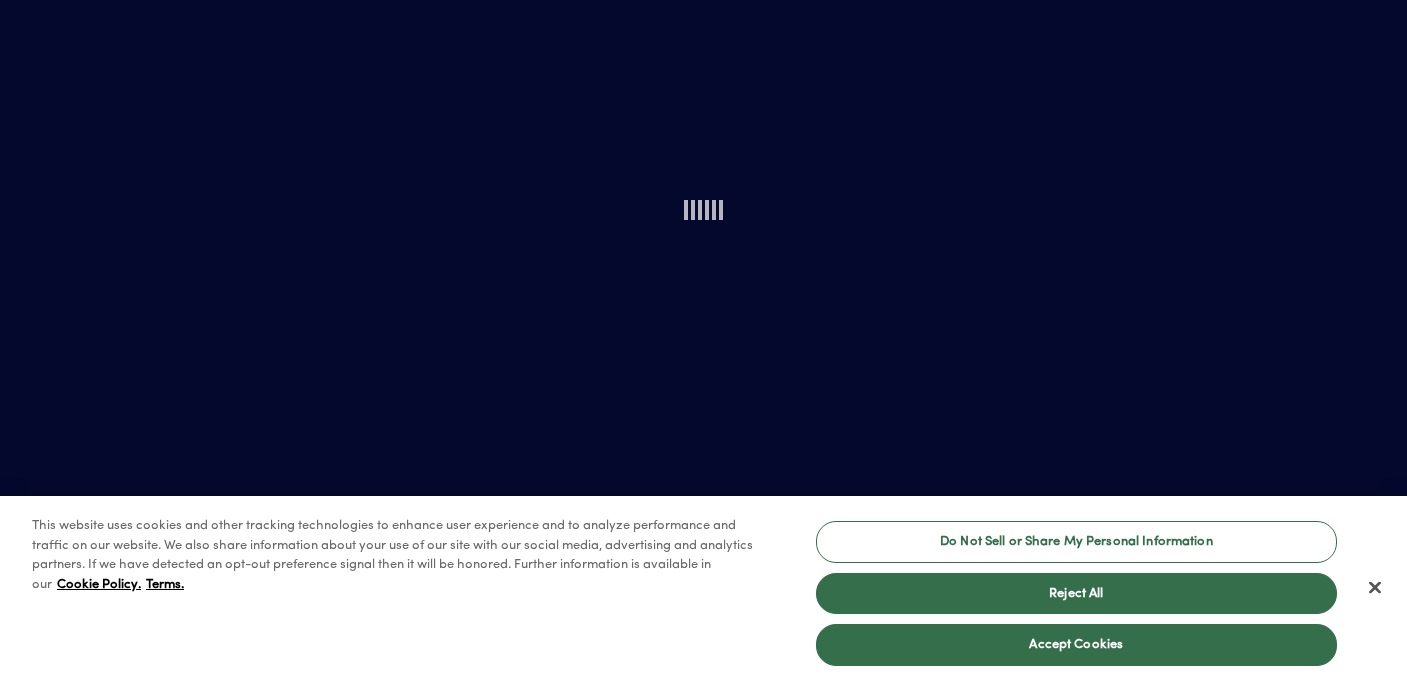 scroll, scrollTop: 0, scrollLeft: 0, axis: both 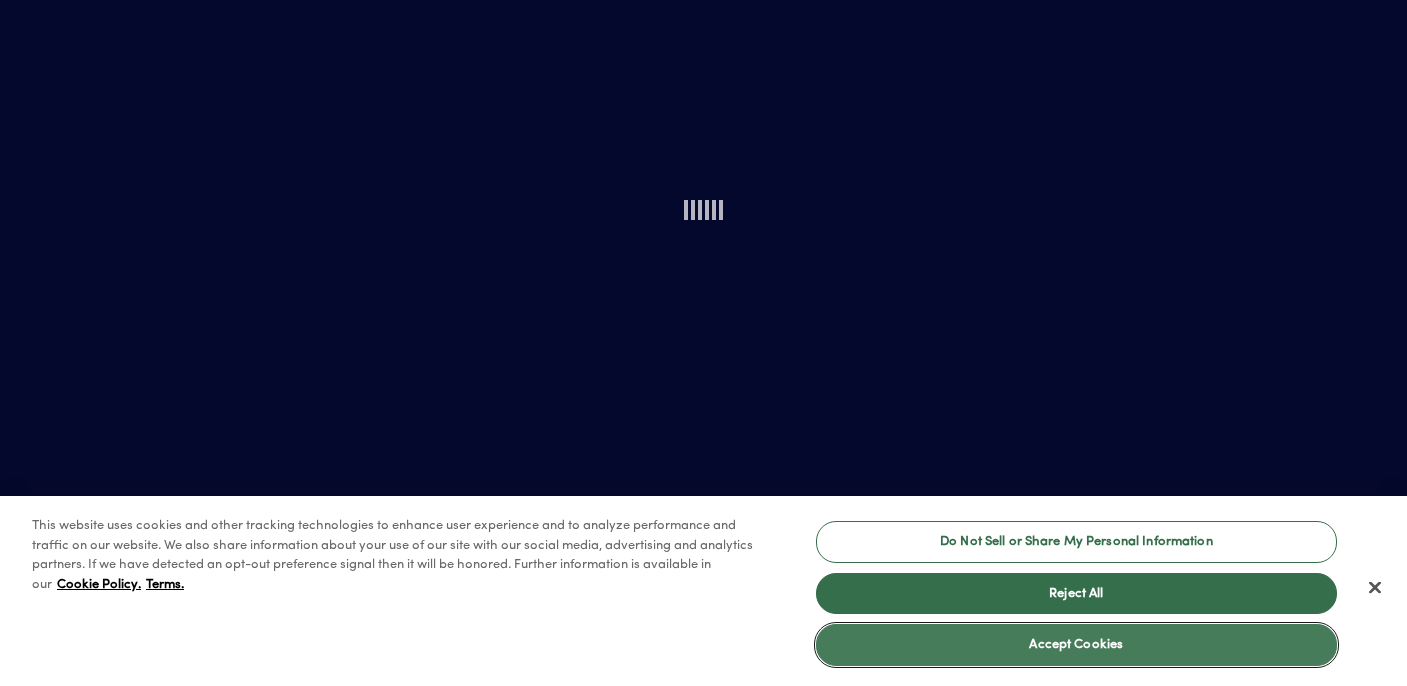 click on "Accept Cookies" at bounding box center (1076, 645) 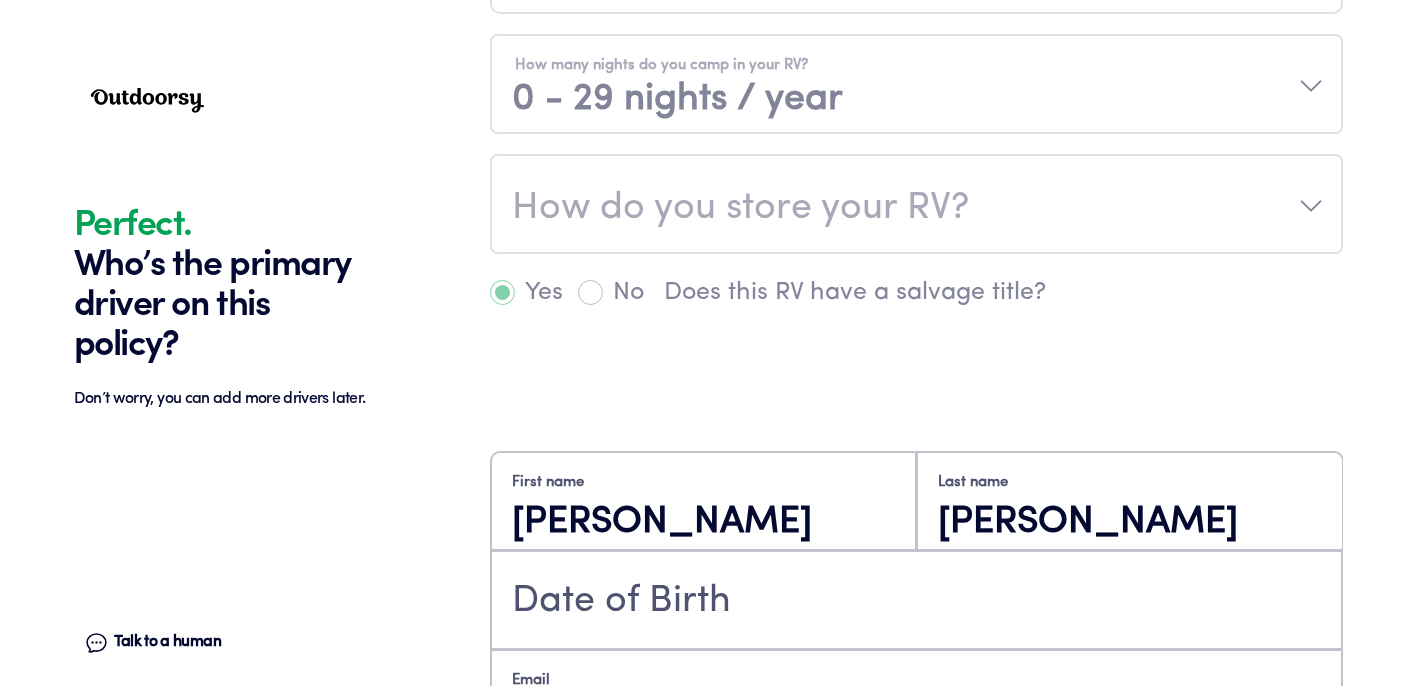 scroll, scrollTop: 1194, scrollLeft: 0, axis: vertical 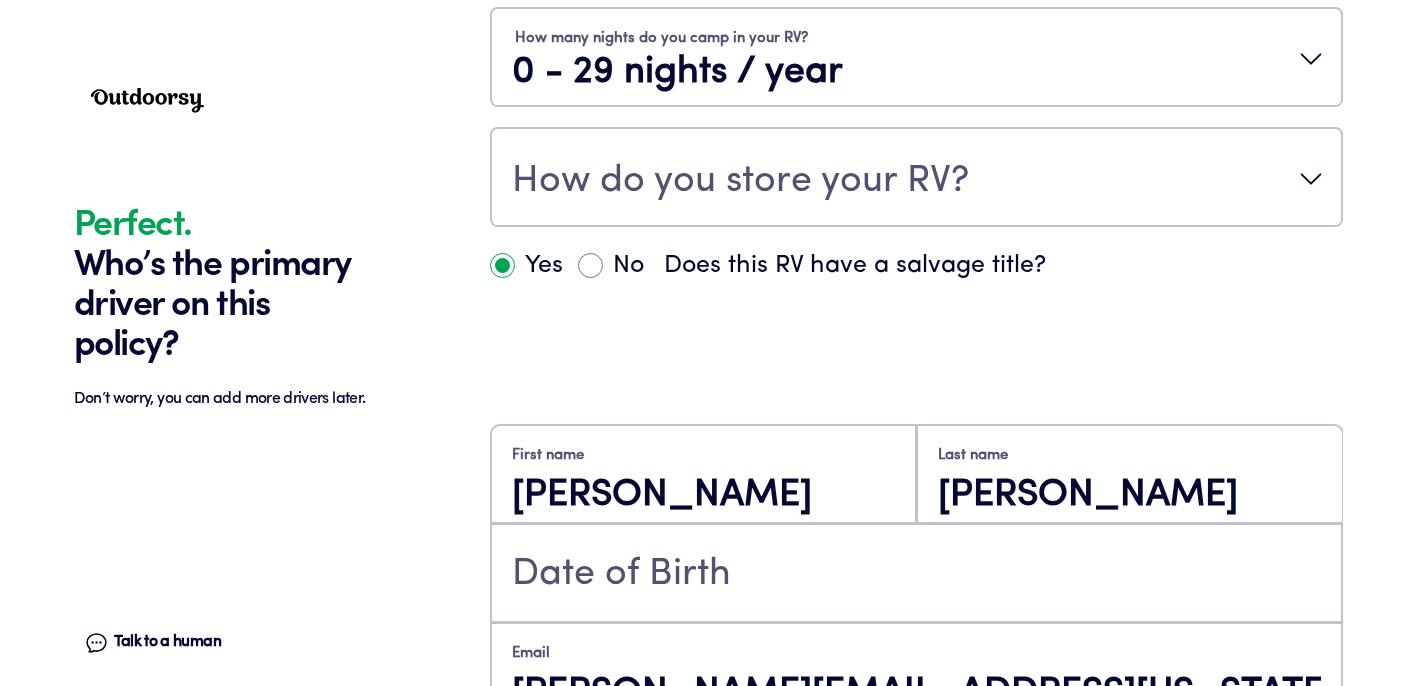 click at bounding box center (916, -180) 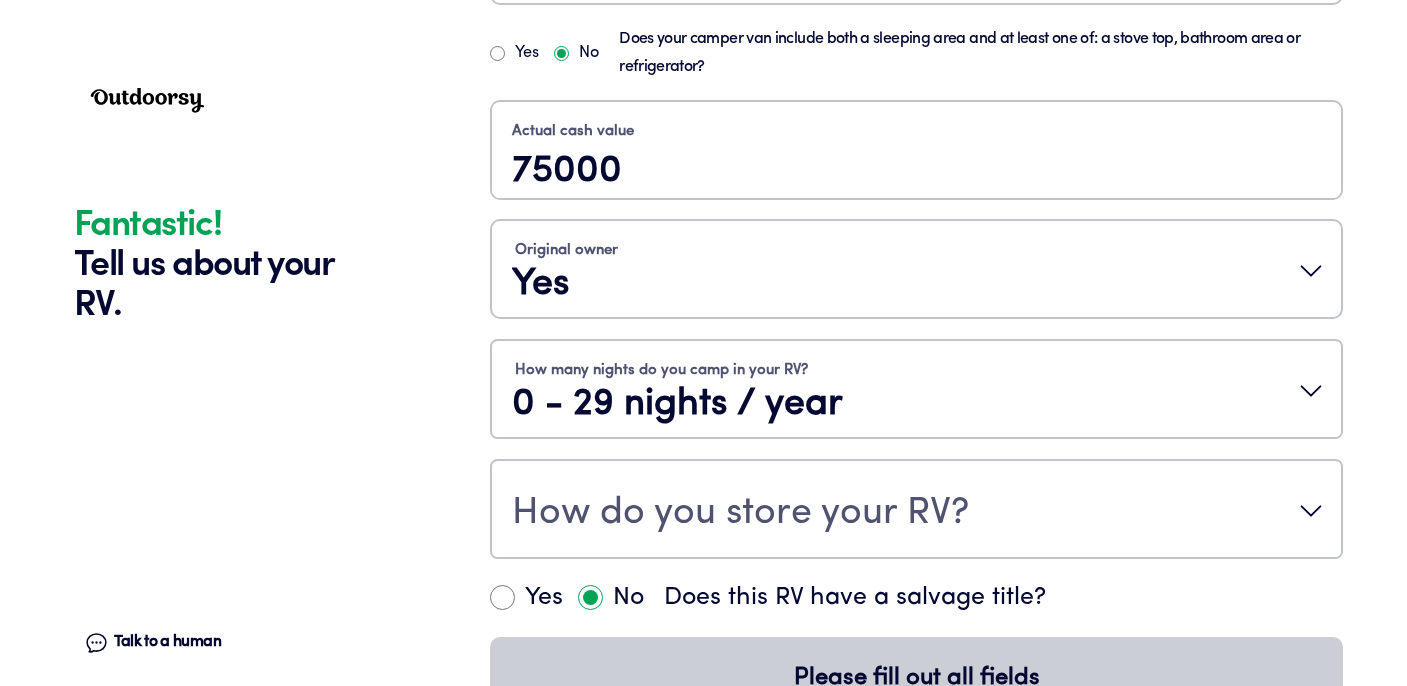 scroll, scrollTop: 962, scrollLeft: 0, axis: vertical 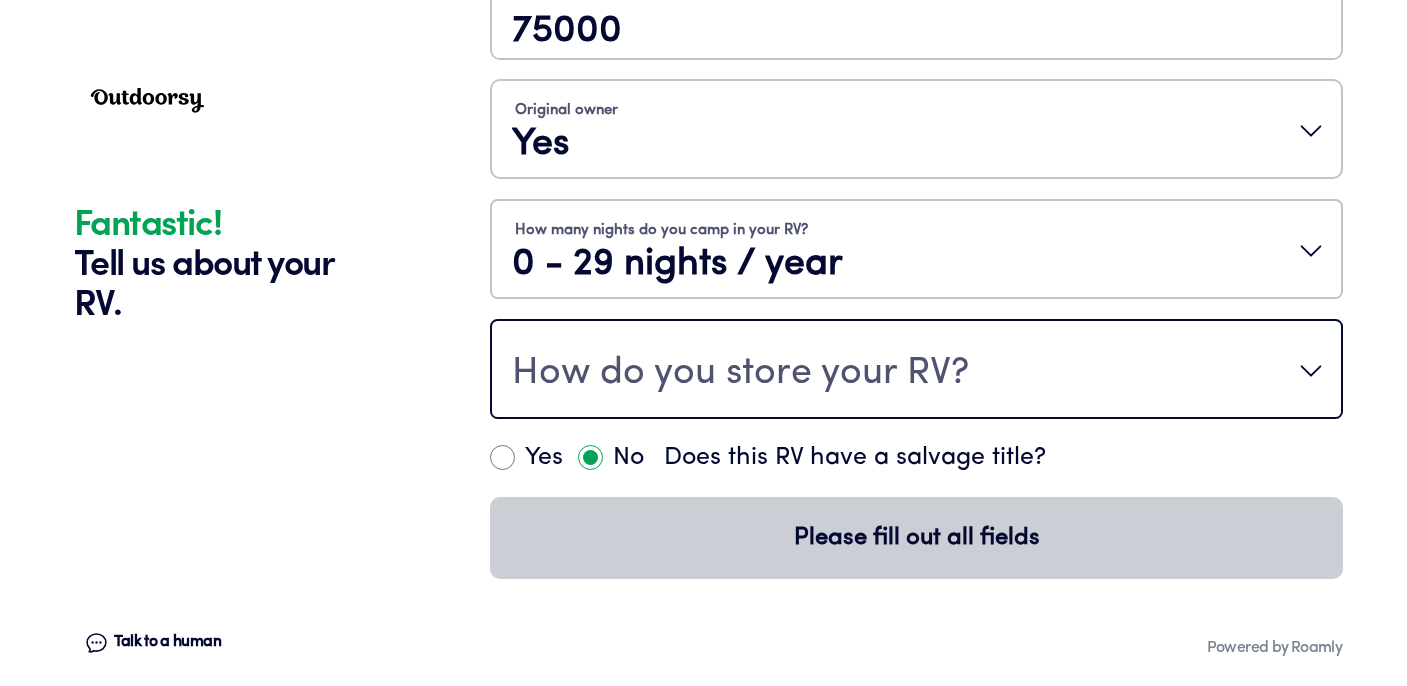click on "How do you store your RV?" at bounding box center [740, 373] 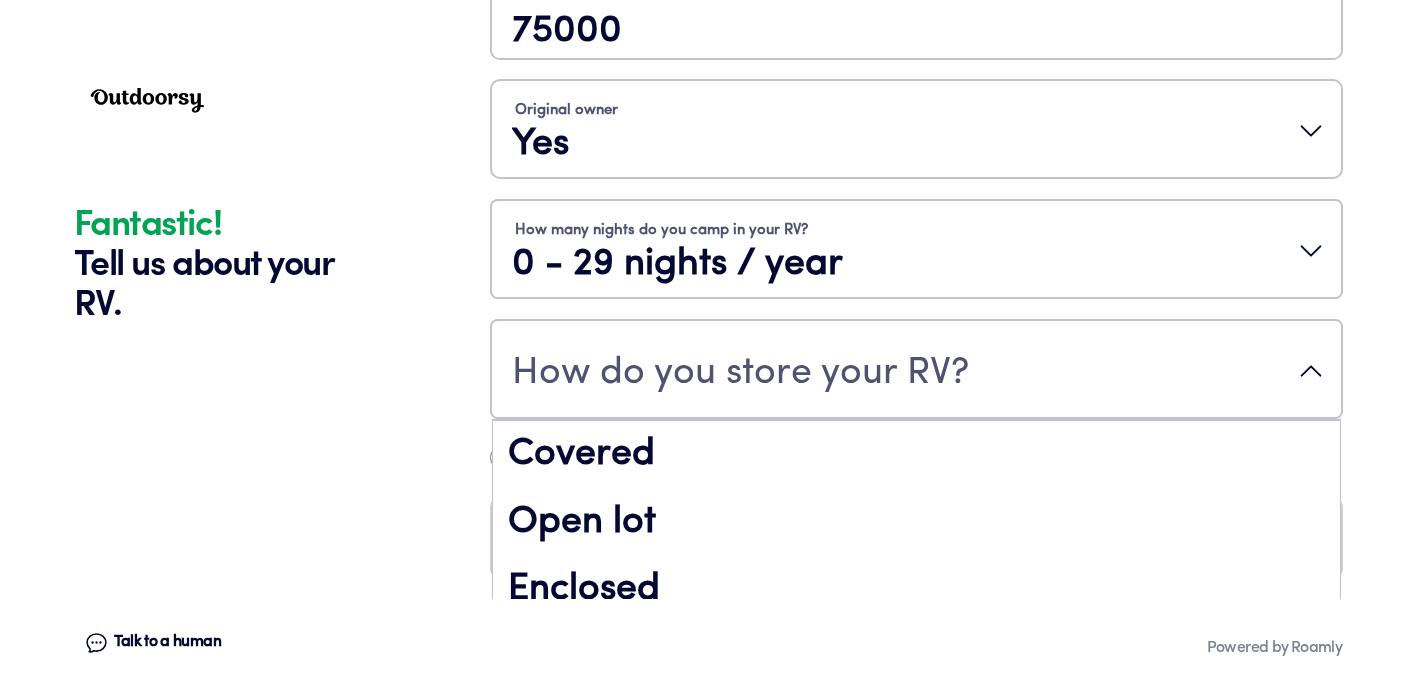 scroll, scrollTop: 26, scrollLeft: 0, axis: vertical 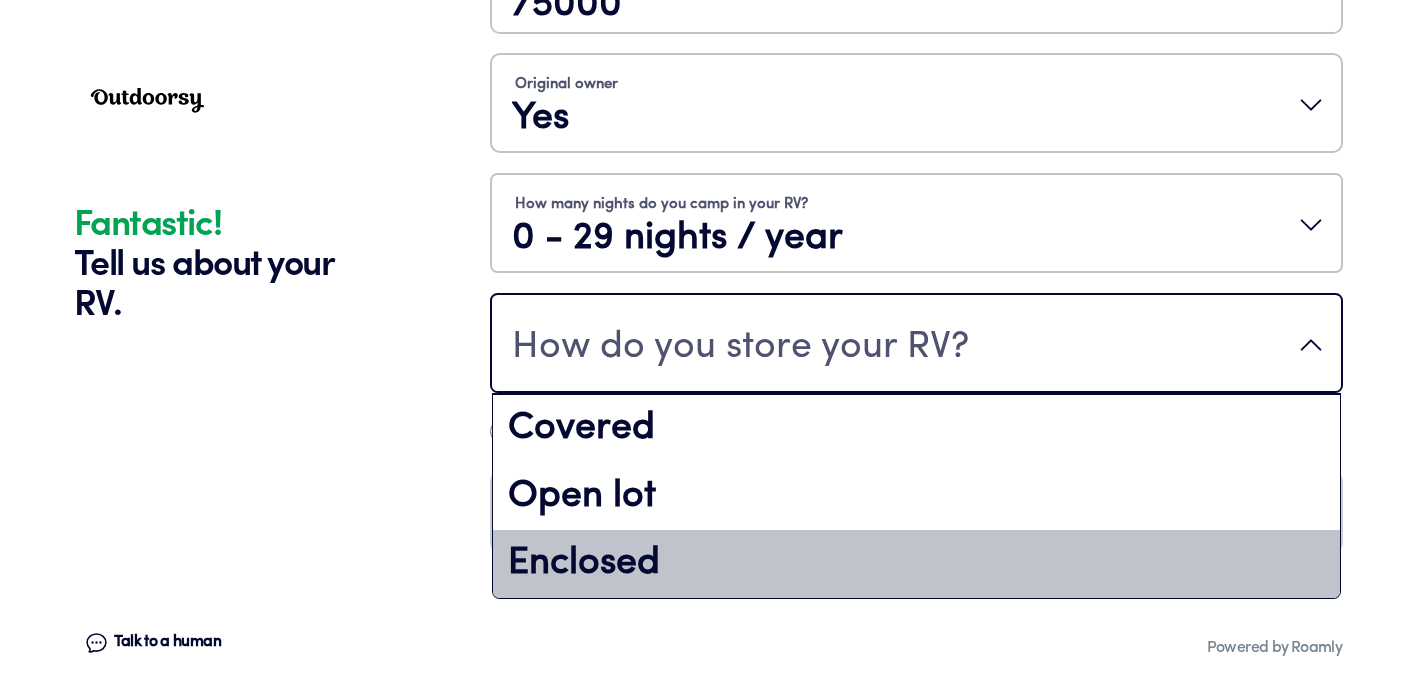 click on "Enclosed" at bounding box center [916, 564] 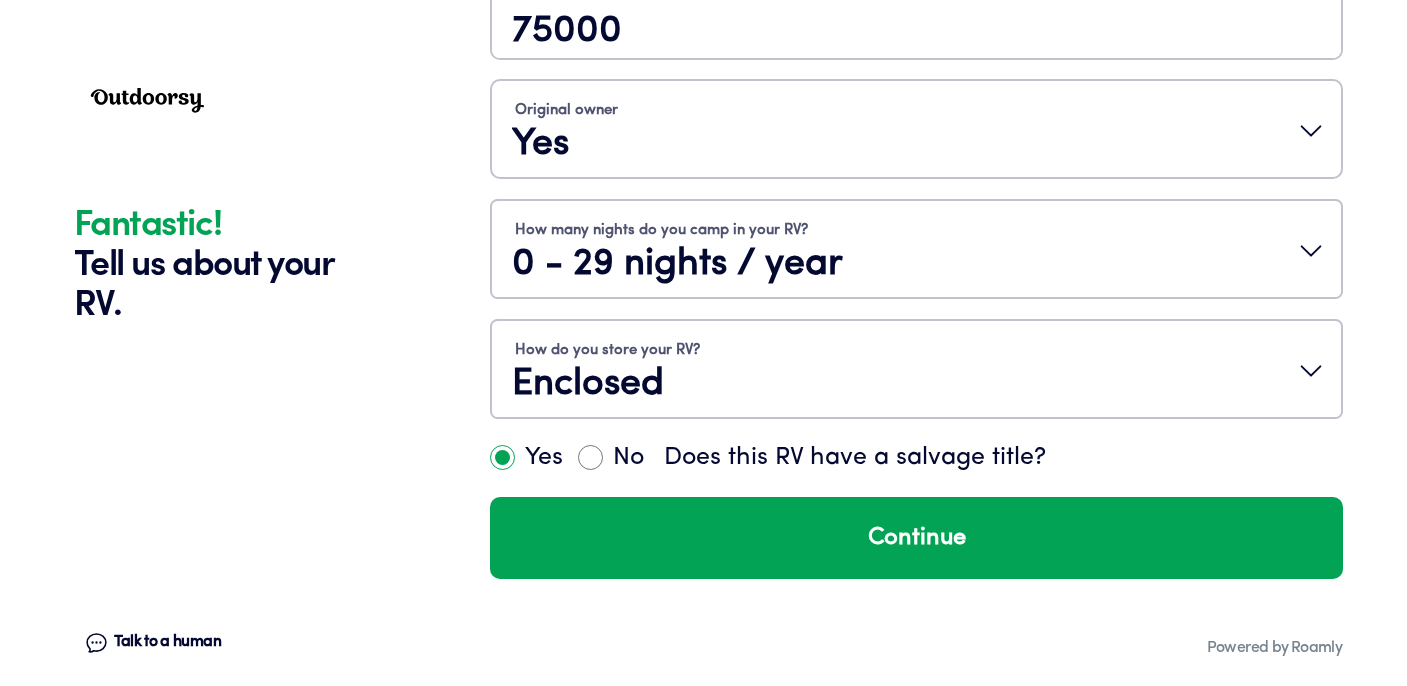click on "Continue" at bounding box center (916, 538) 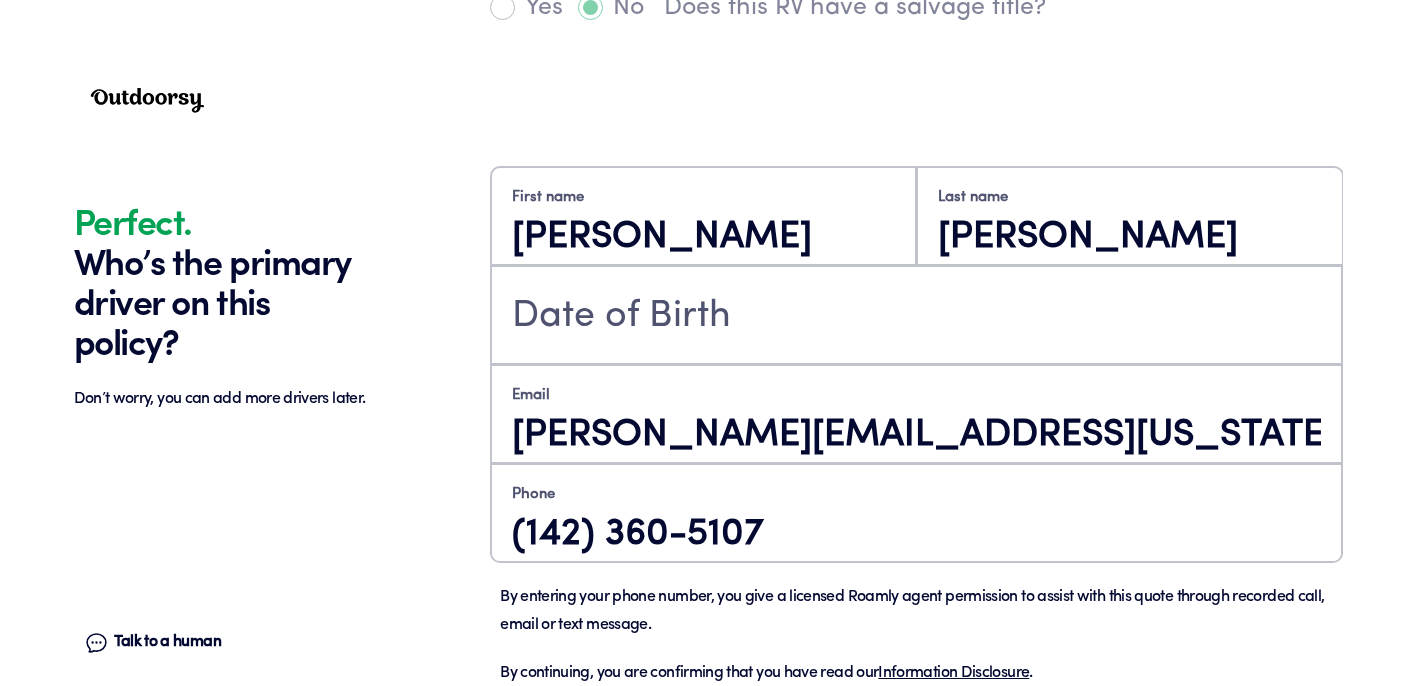 scroll, scrollTop: 1478, scrollLeft: 0, axis: vertical 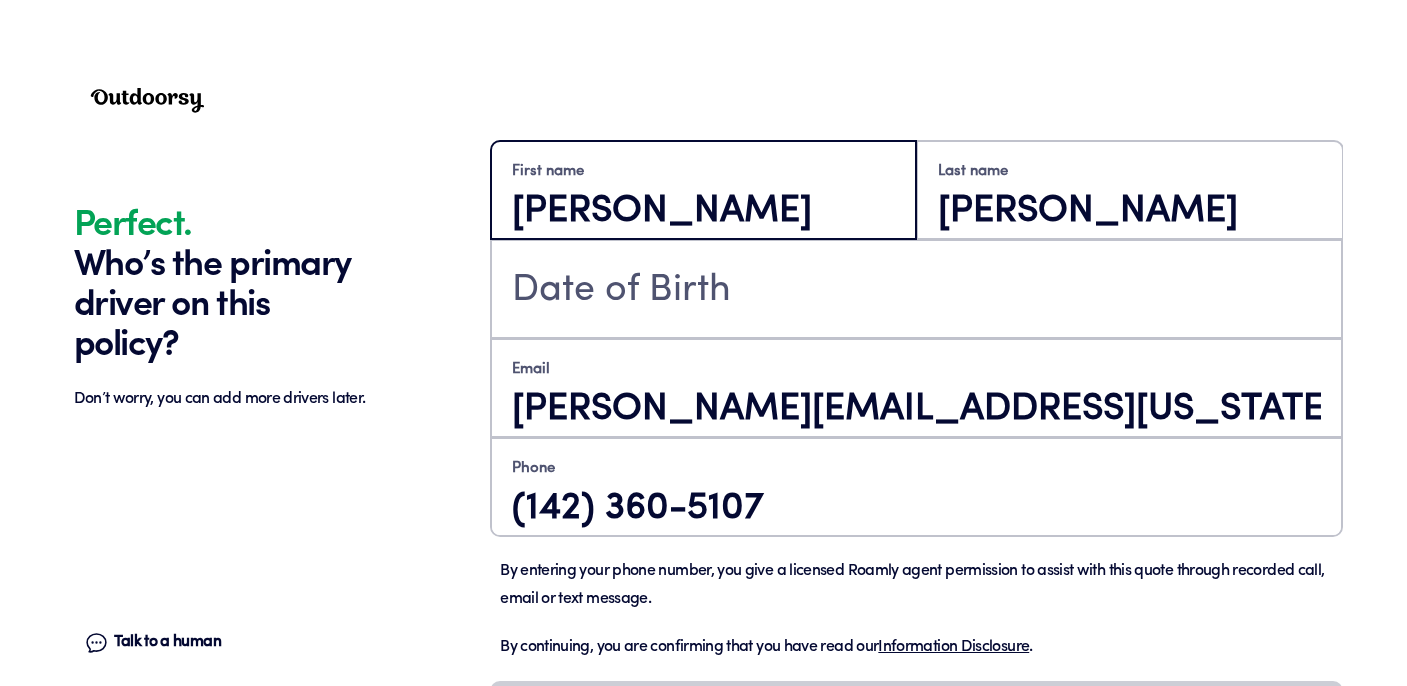 click on "[PERSON_NAME]" at bounding box center [703, 211] 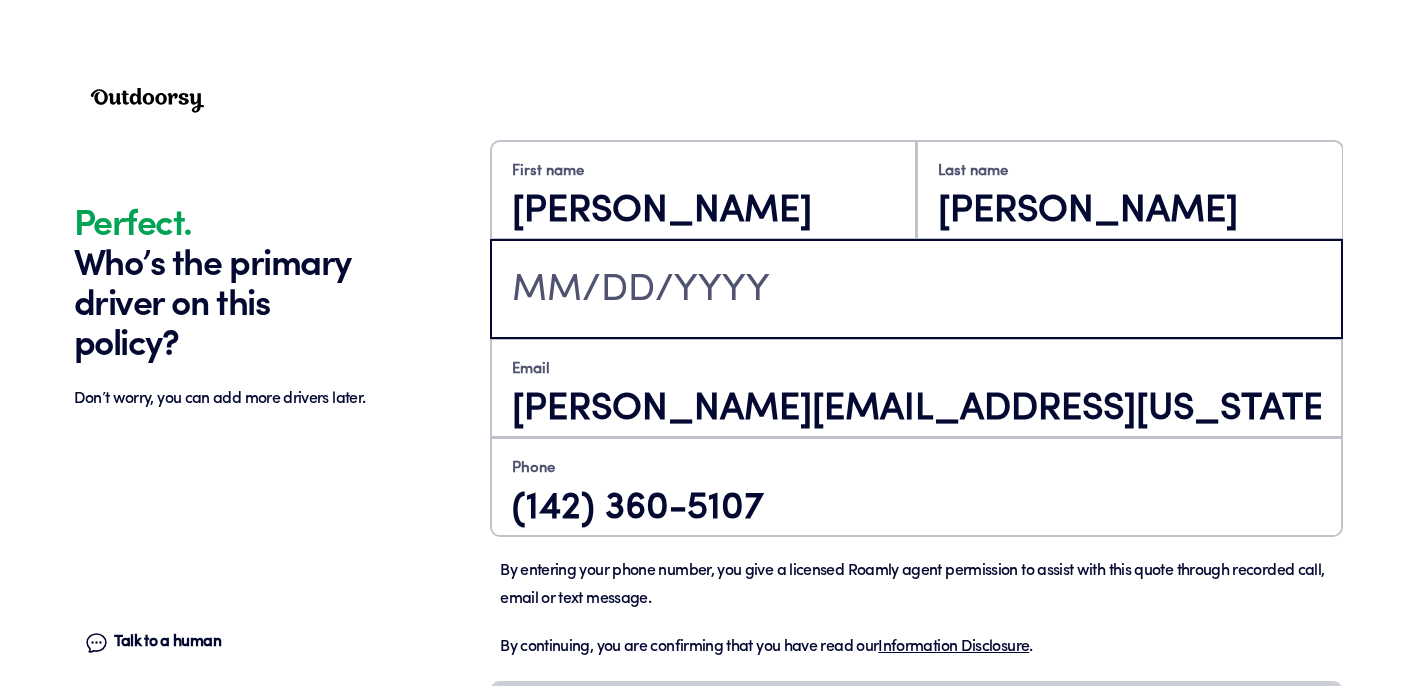 click at bounding box center (916, 291) 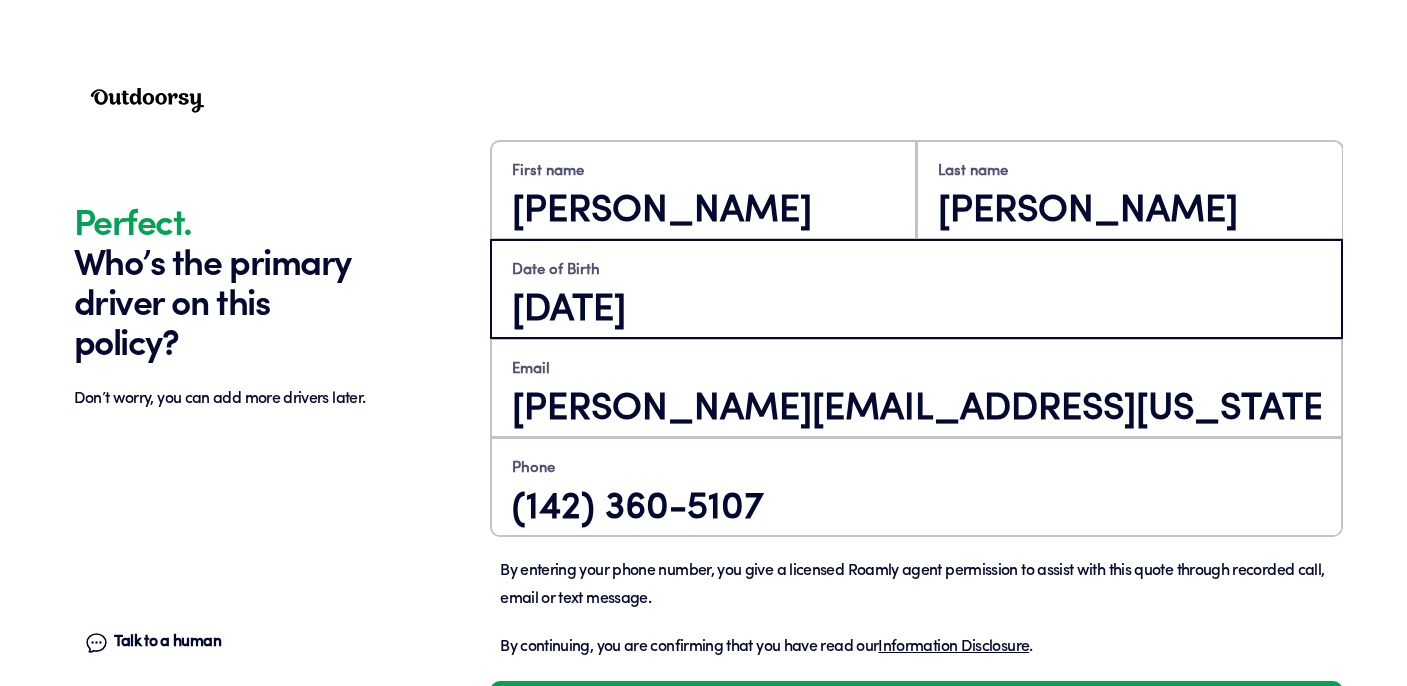 type on "[DATE]" 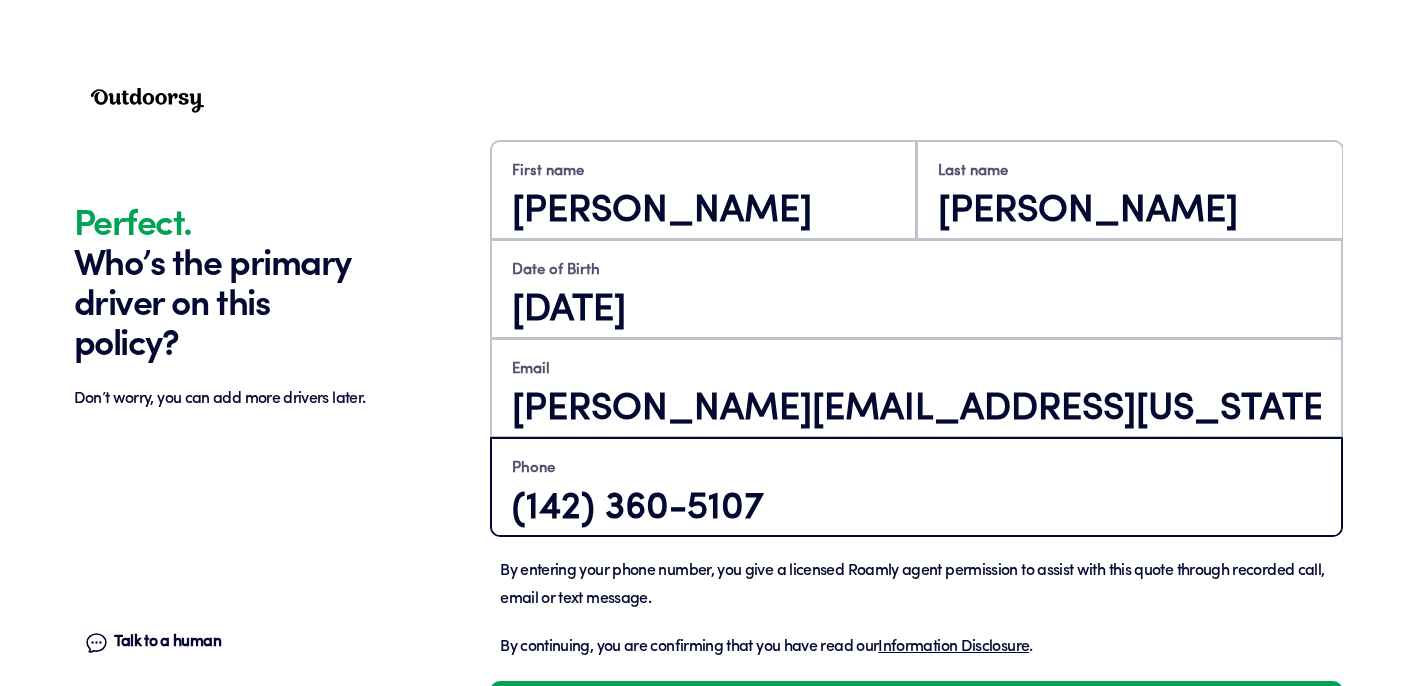 click on "(142) 360-5107" at bounding box center (916, 508) 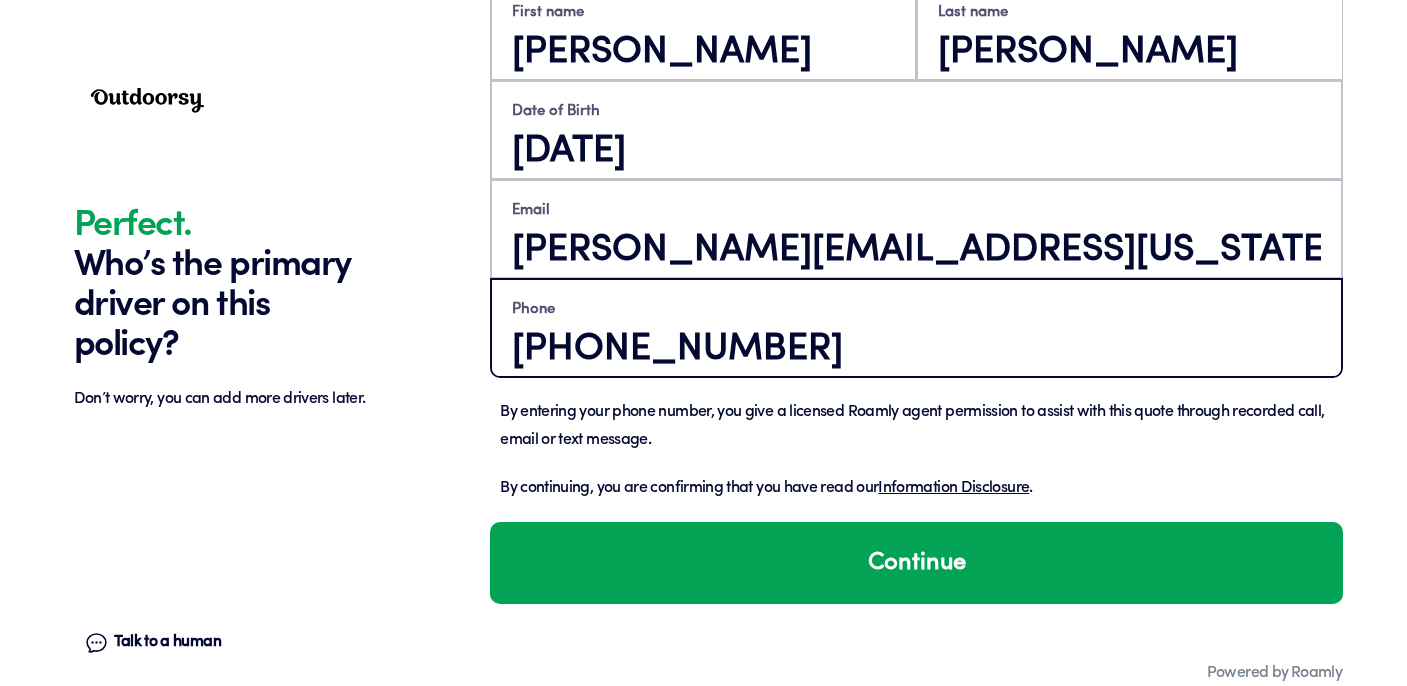 scroll, scrollTop: 1658, scrollLeft: 0, axis: vertical 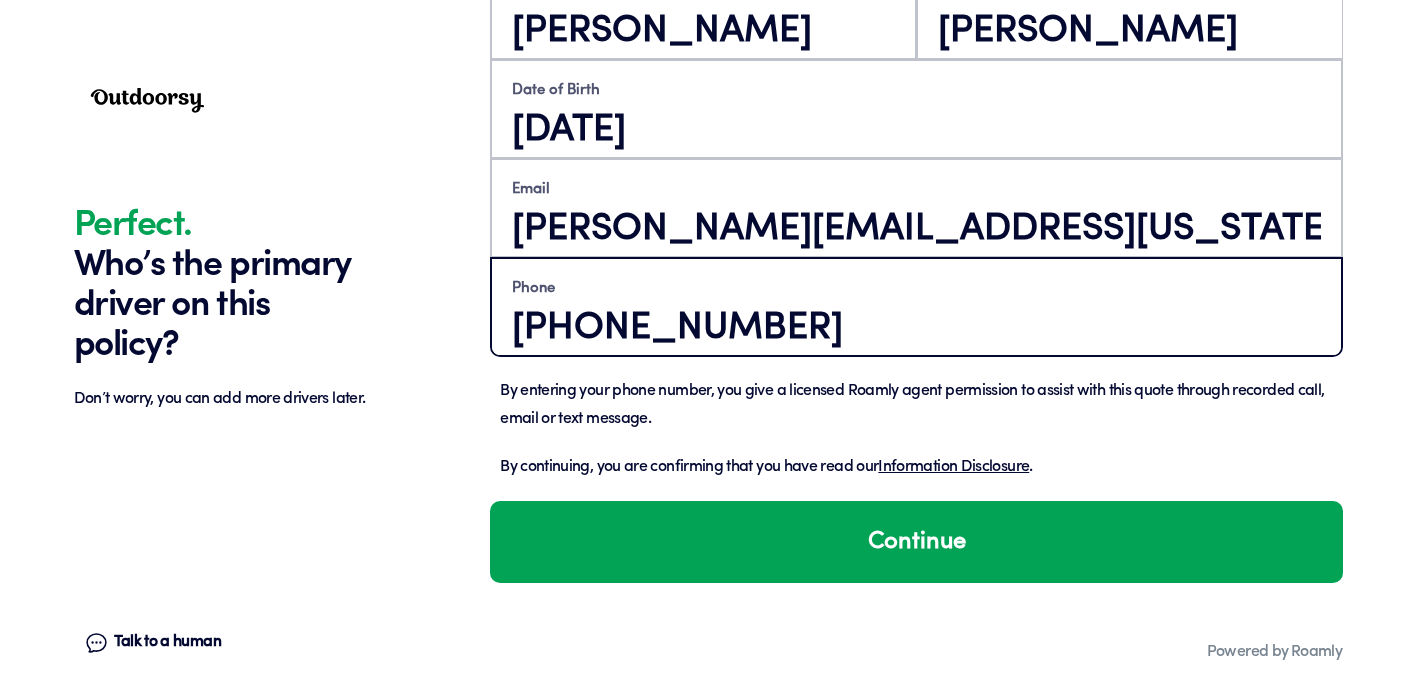 type on "[PHONE_NUMBER]" 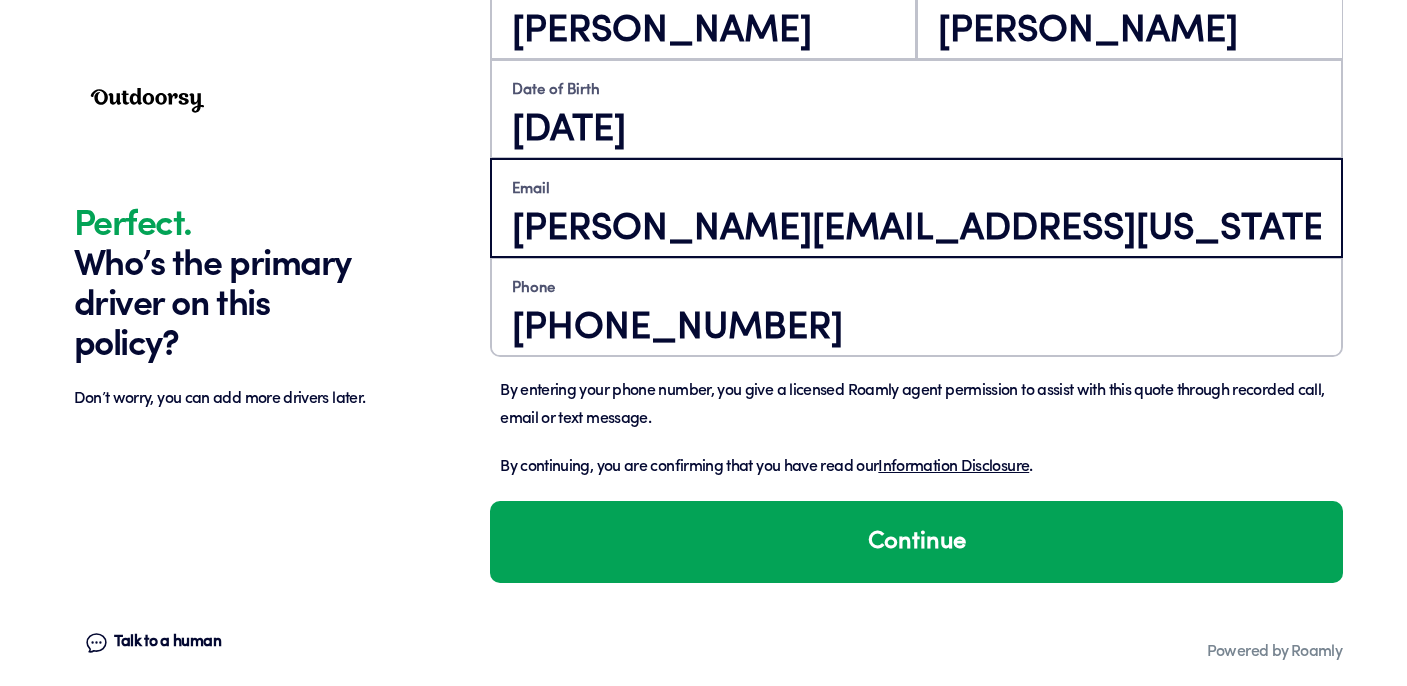 drag, startPoint x: 1027, startPoint y: 229, endPoint x: 611, endPoint y: 237, distance: 416.0769 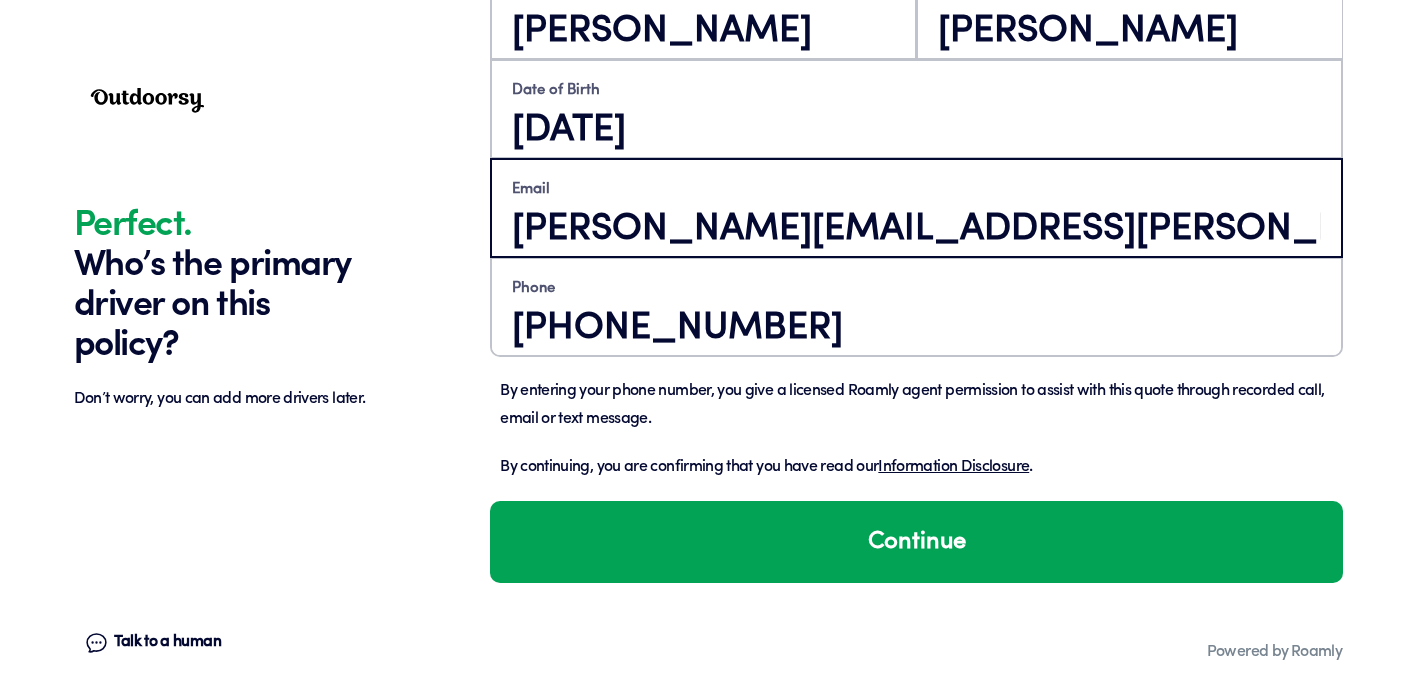 type on "[PERSON_NAME][EMAIL_ADDRESS][PERSON_NAME][DOMAIN_NAME]" 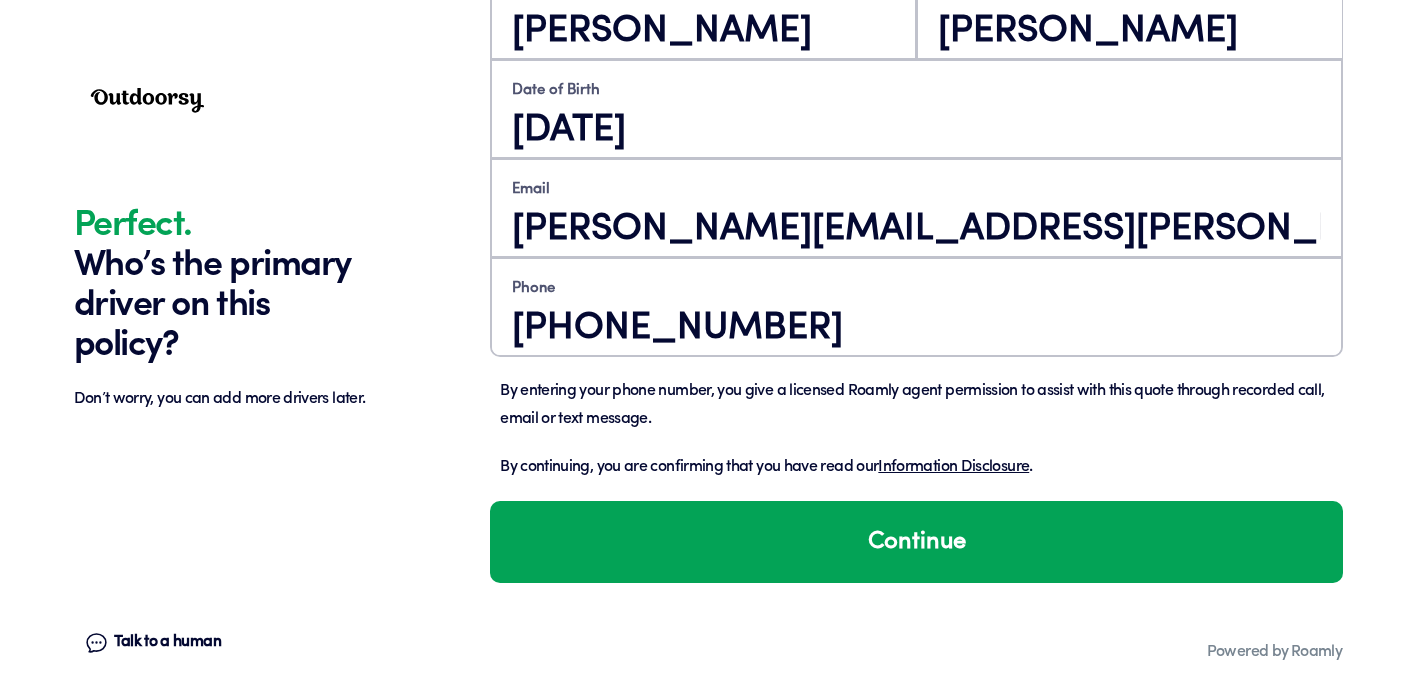 click on "Continue" at bounding box center (916, 542) 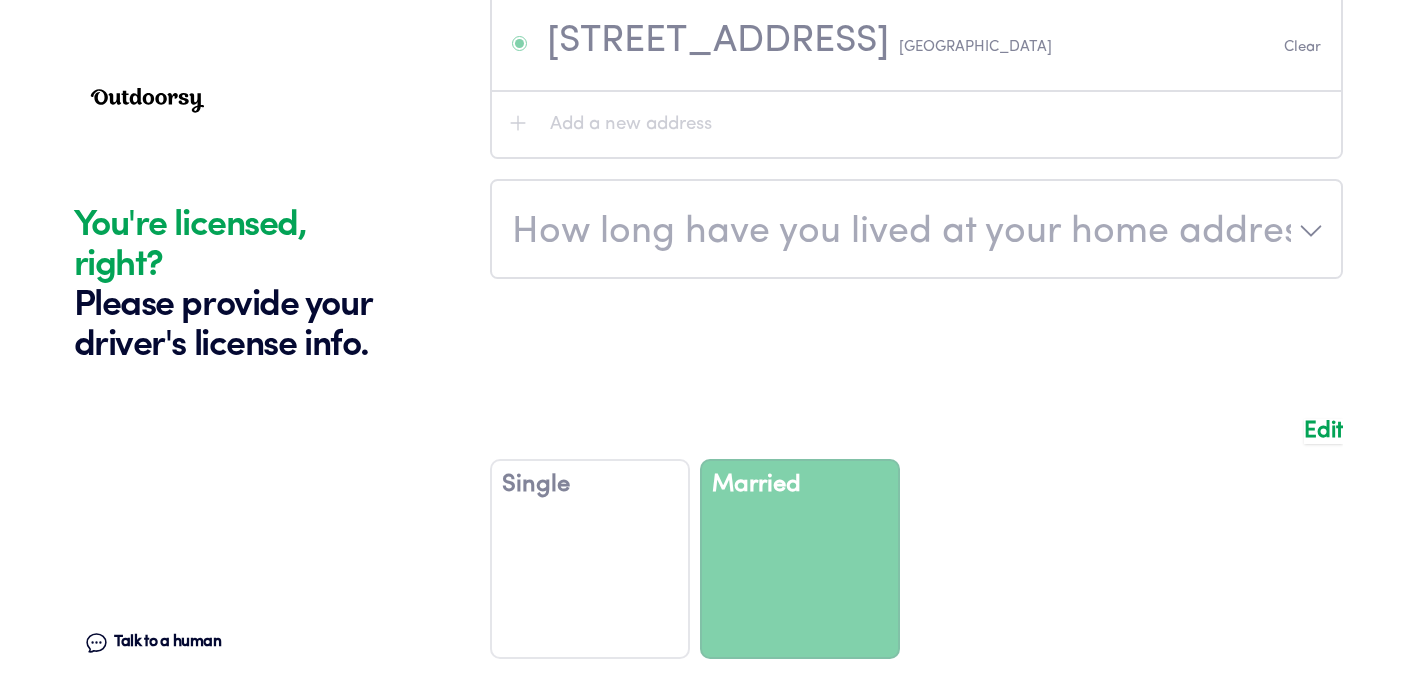 scroll, scrollTop: 2314, scrollLeft: 0, axis: vertical 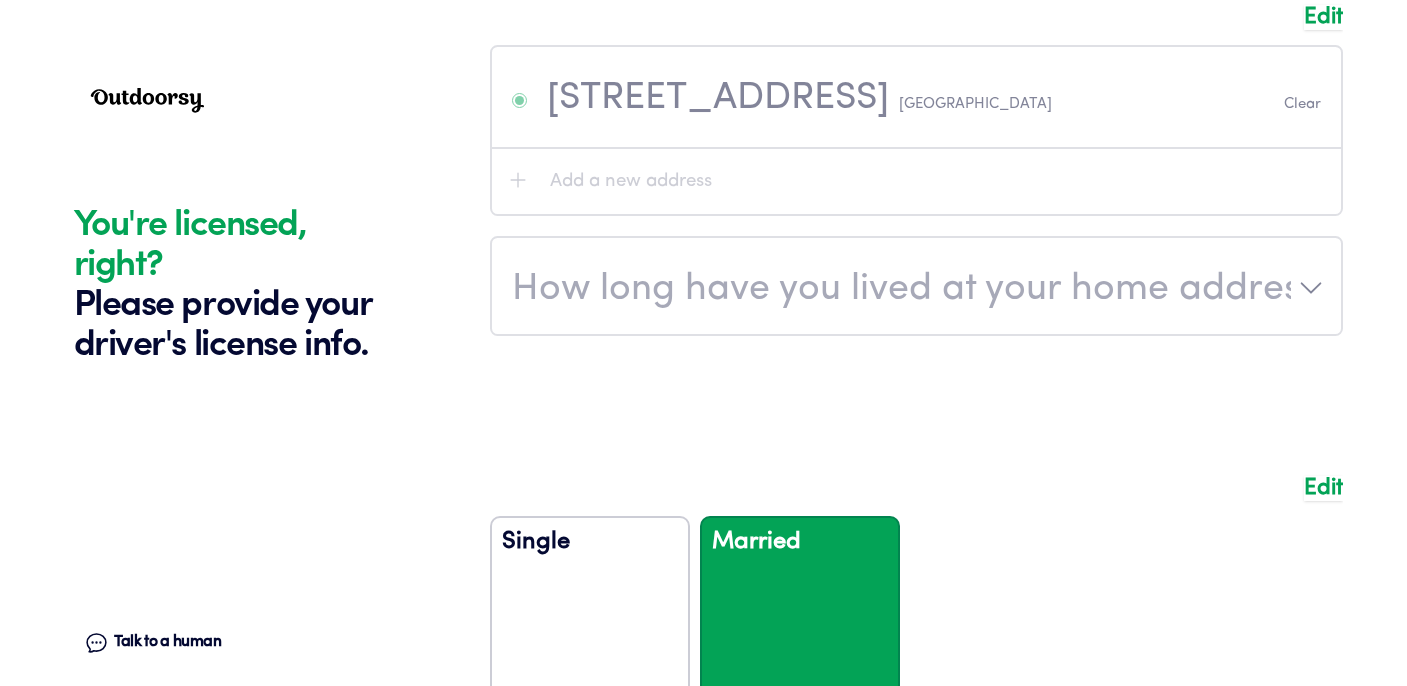 click at bounding box center [916, 611] 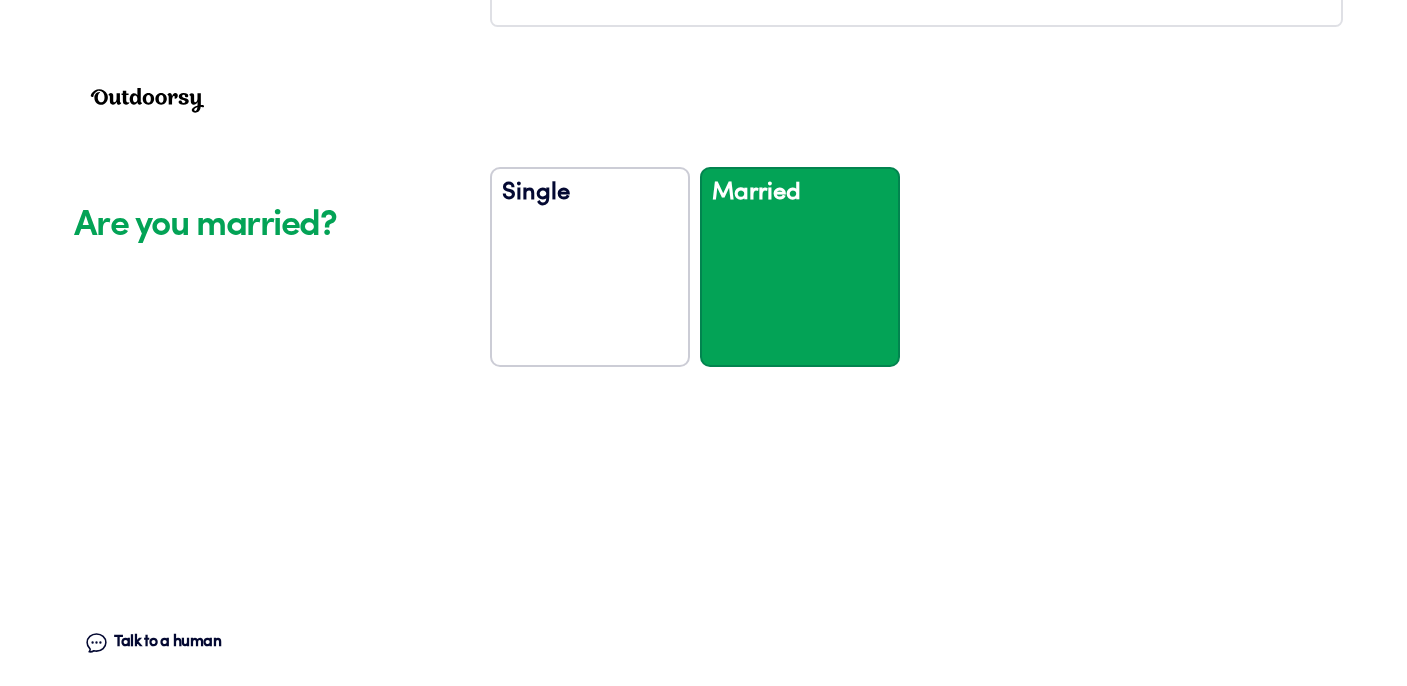 scroll, scrollTop: 2649, scrollLeft: 0, axis: vertical 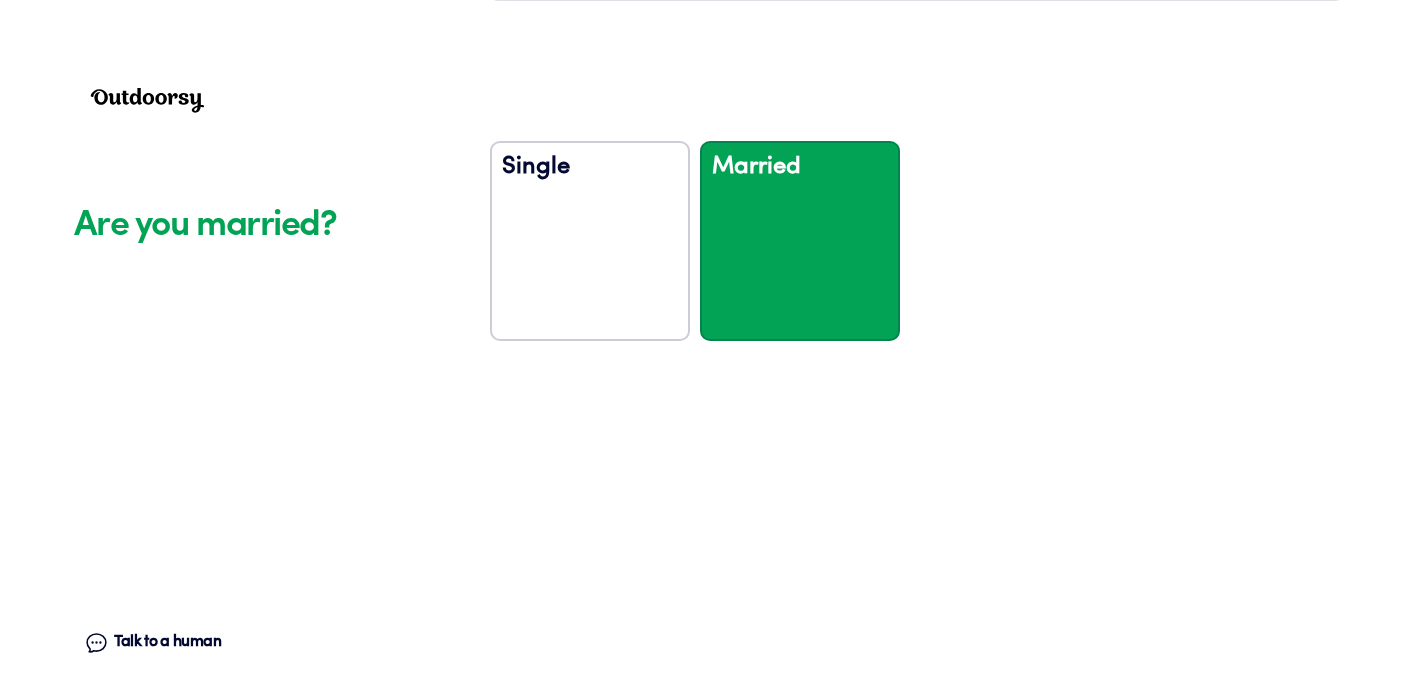 click on "Single" at bounding box center (590, 241) 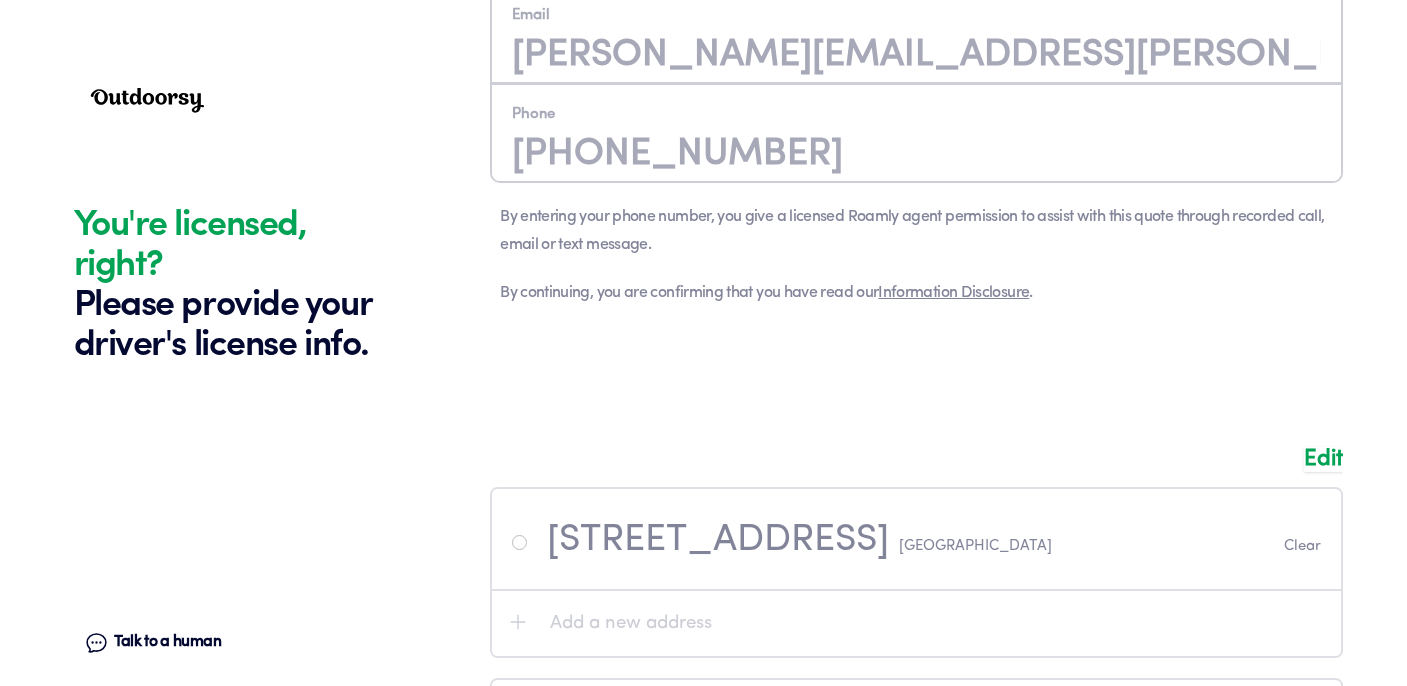 scroll, scrollTop: 2078, scrollLeft: 0, axis: vertical 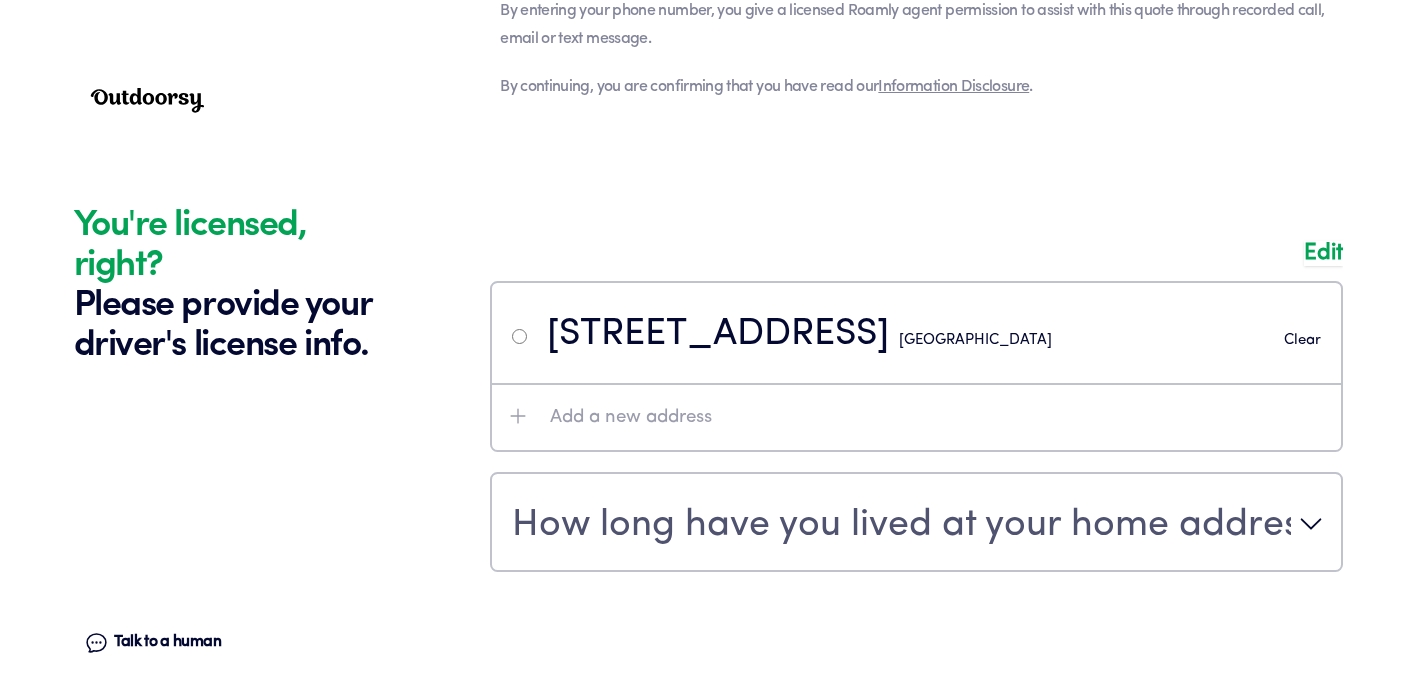 click at bounding box center (916, 416) 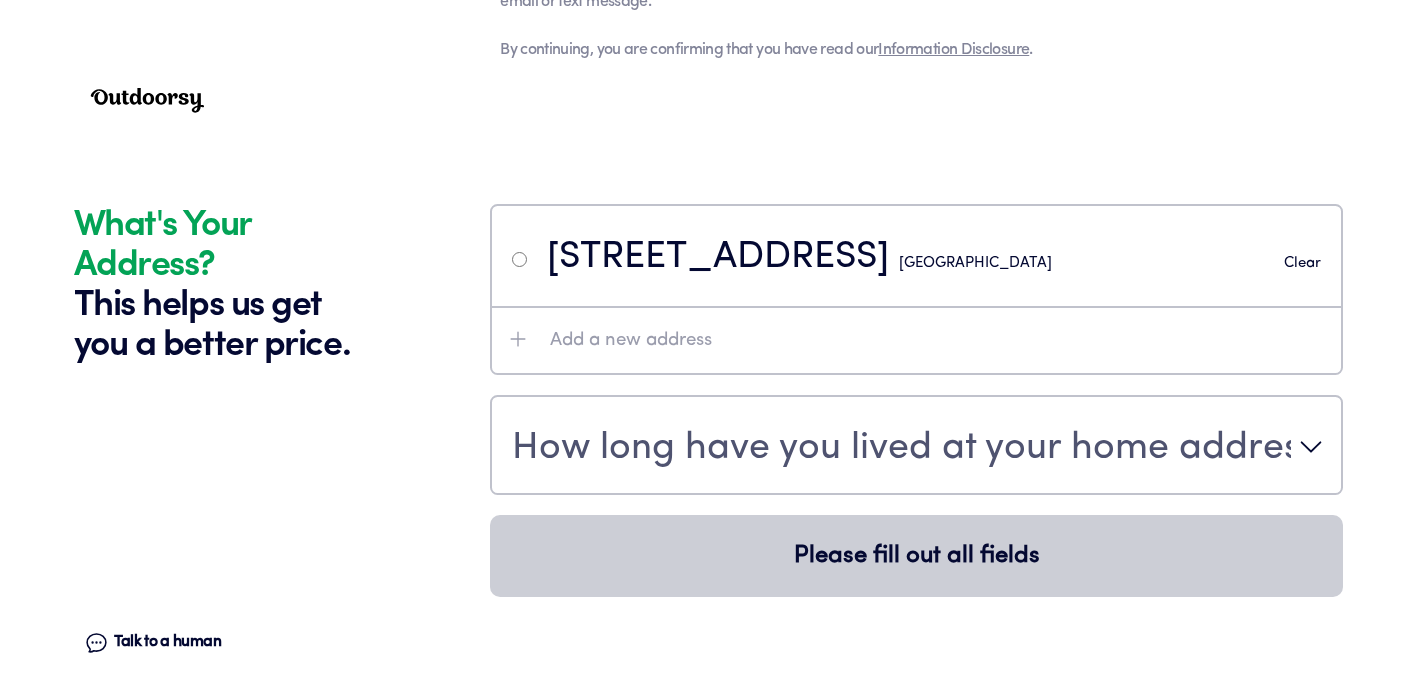 scroll, scrollTop: 2178, scrollLeft: 0, axis: vertical 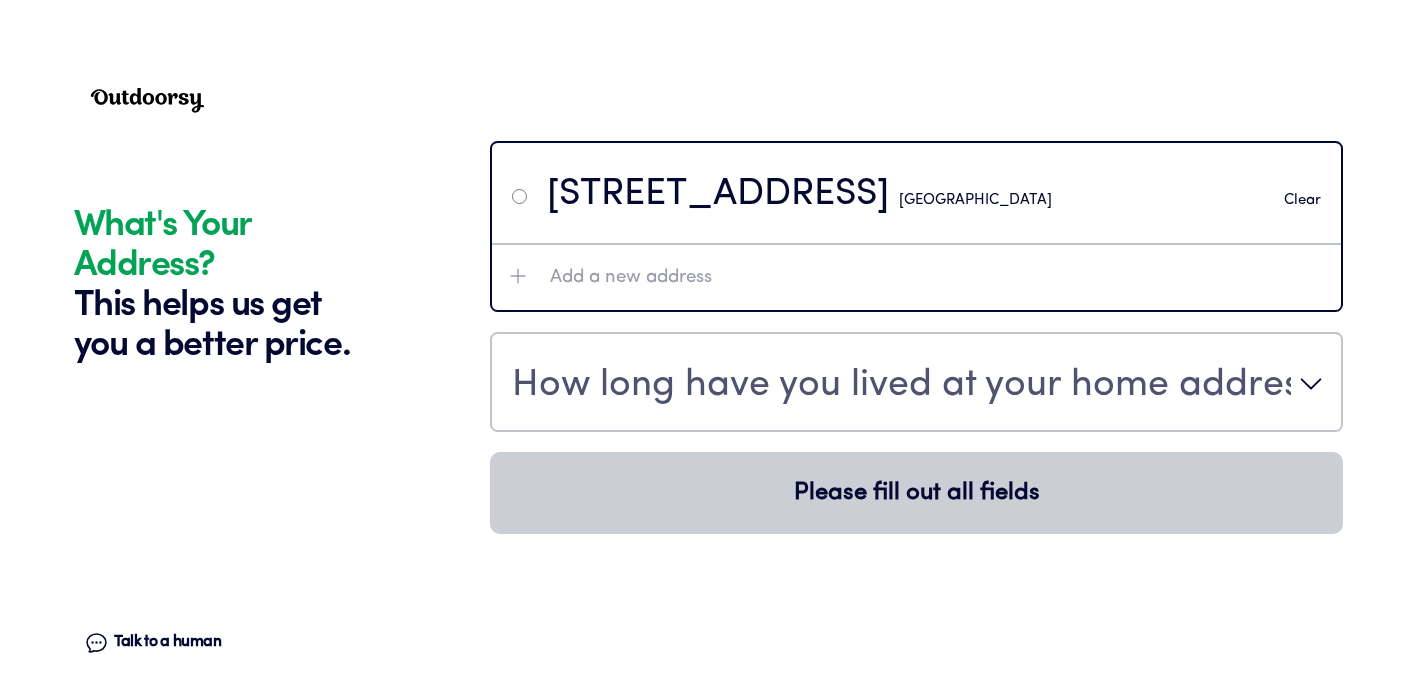 click on "Clear" at bounding box center [1302, 200] 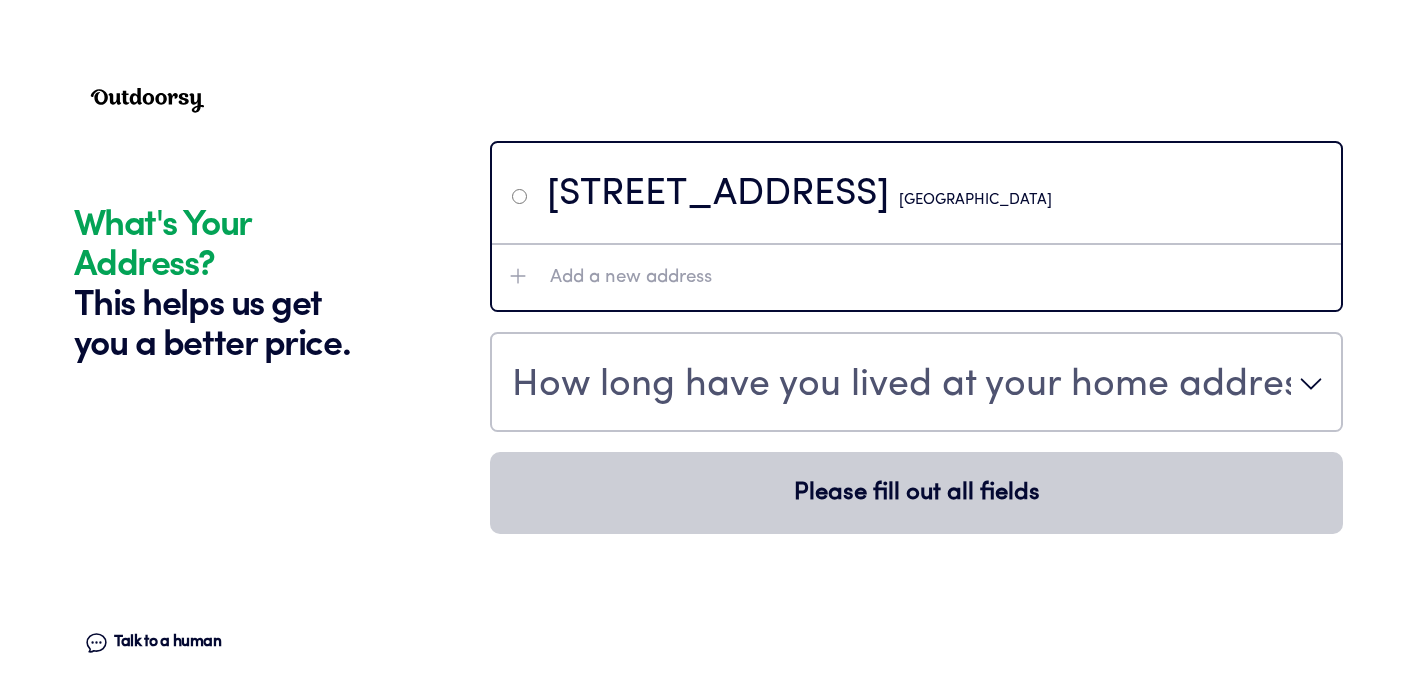 click on "[STREET_ADDRESS]" at bounding box center [799, 195] 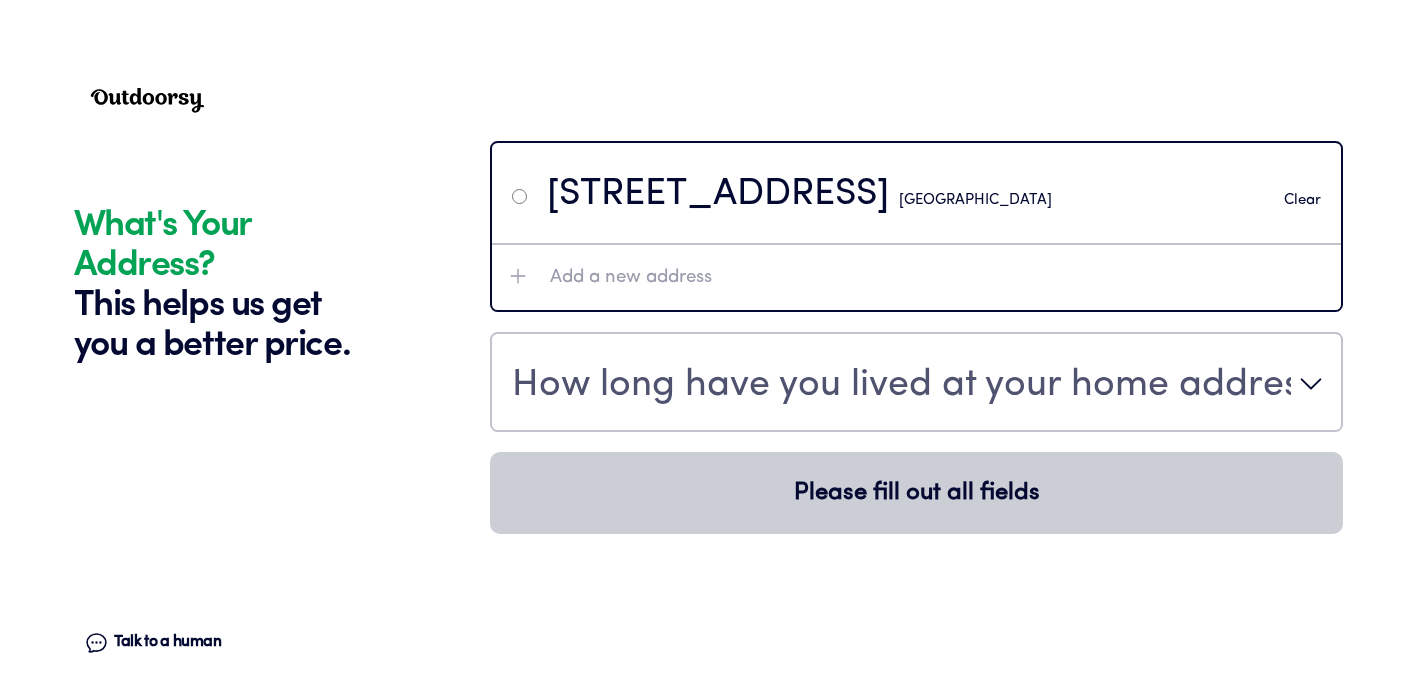 click on "Add a new address" at bounding box center [631, 278] 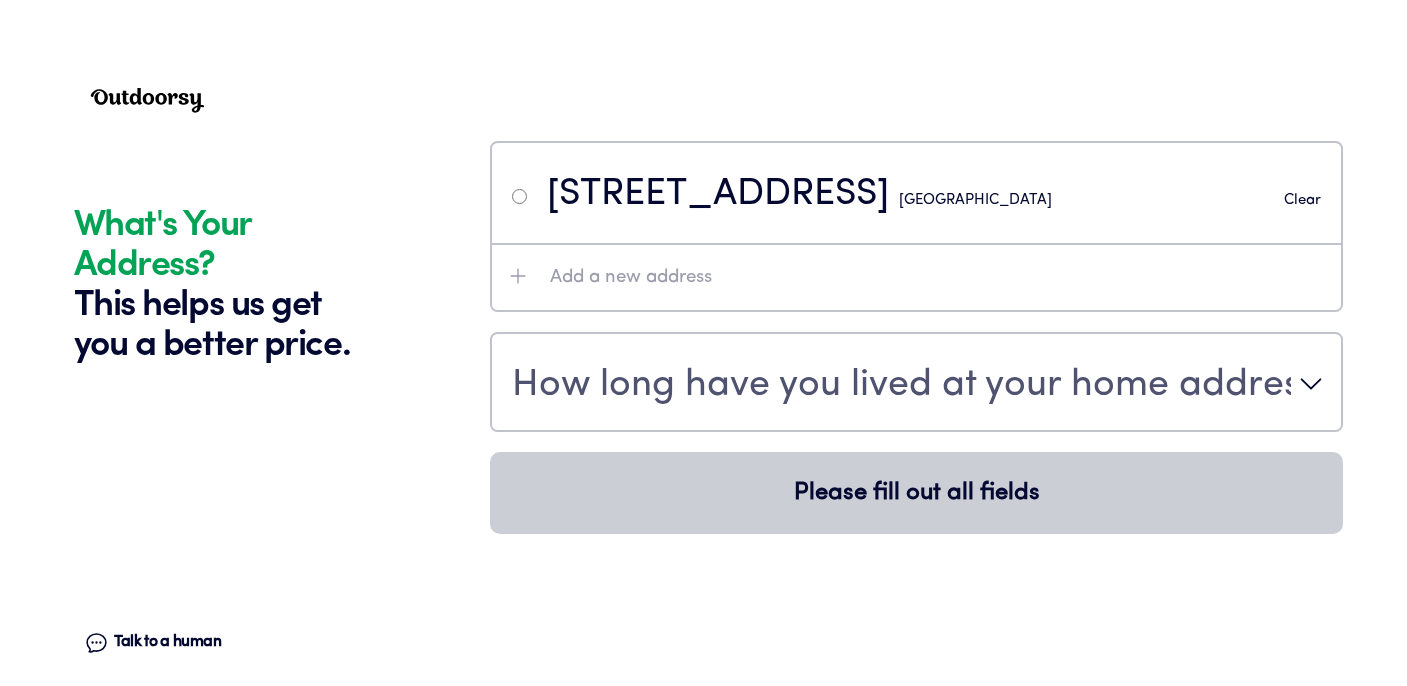 radio on "false" 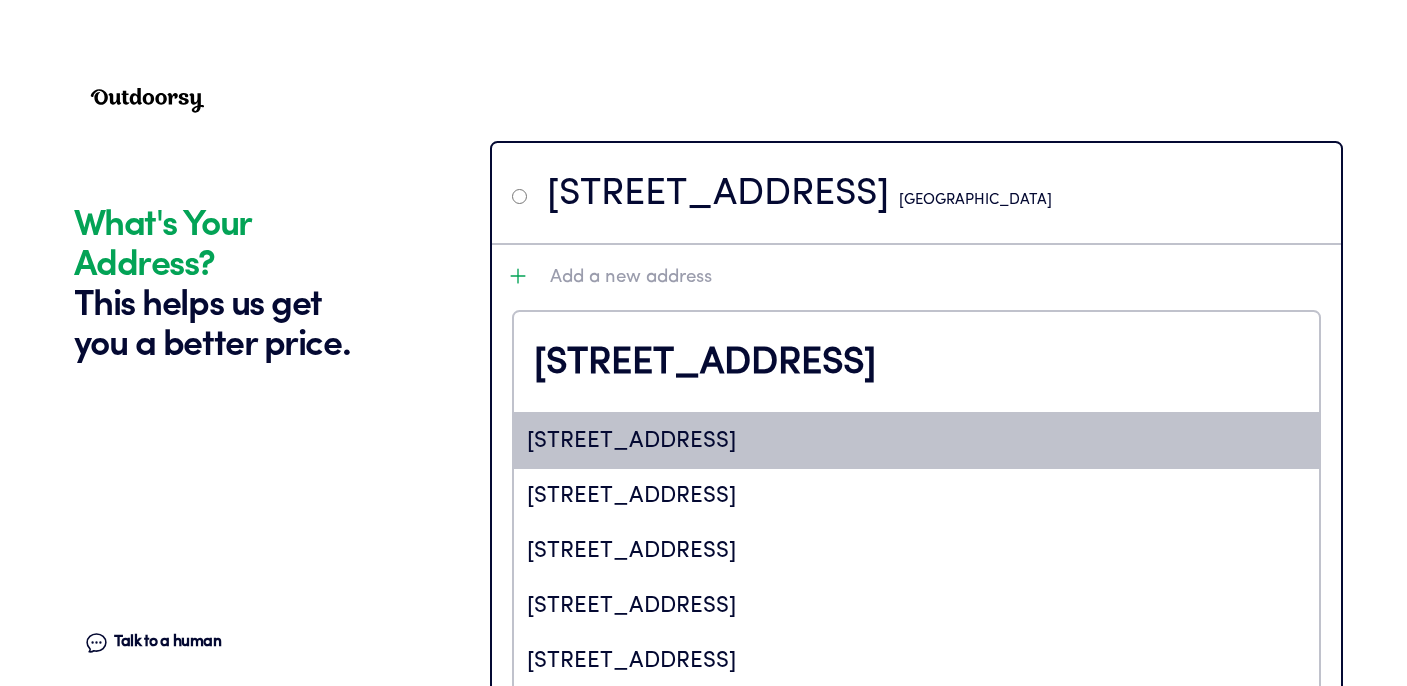 click on "[STREET_ADDRESS]" at bounding box center (916, 441) 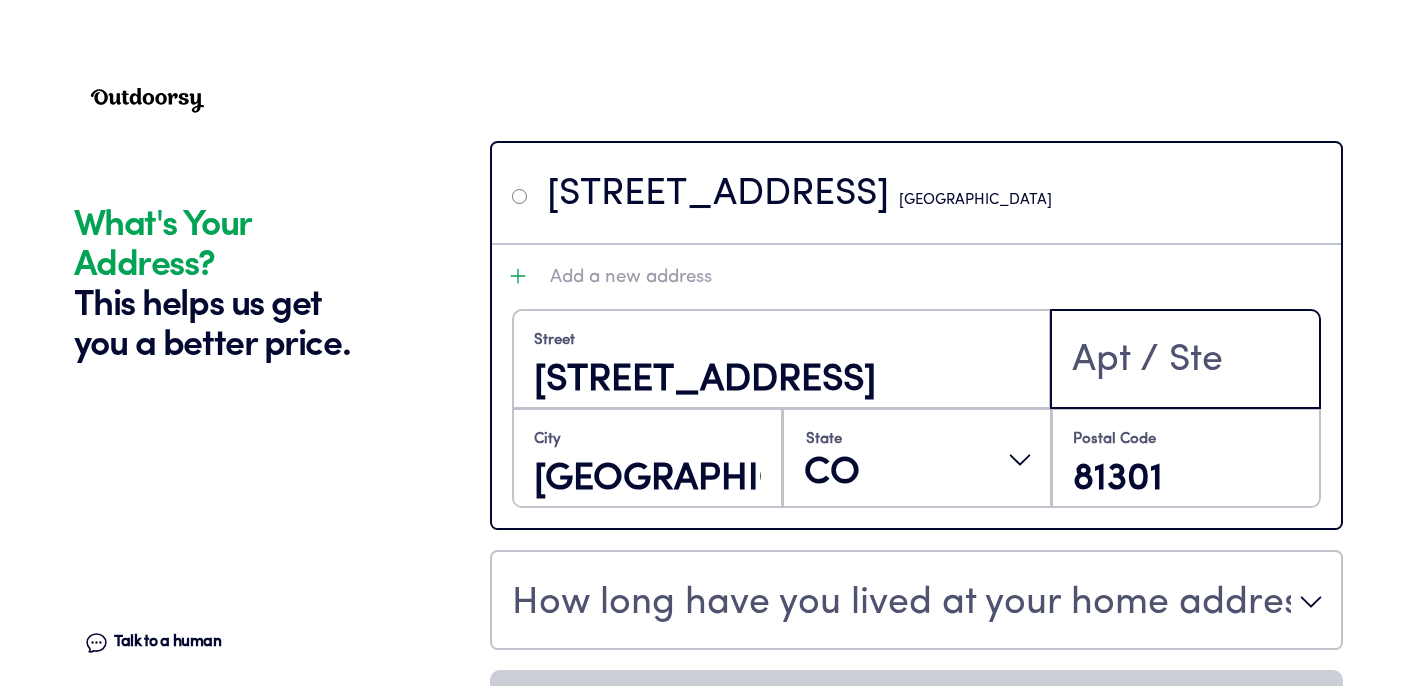 click at bounding box center [1185, 361] 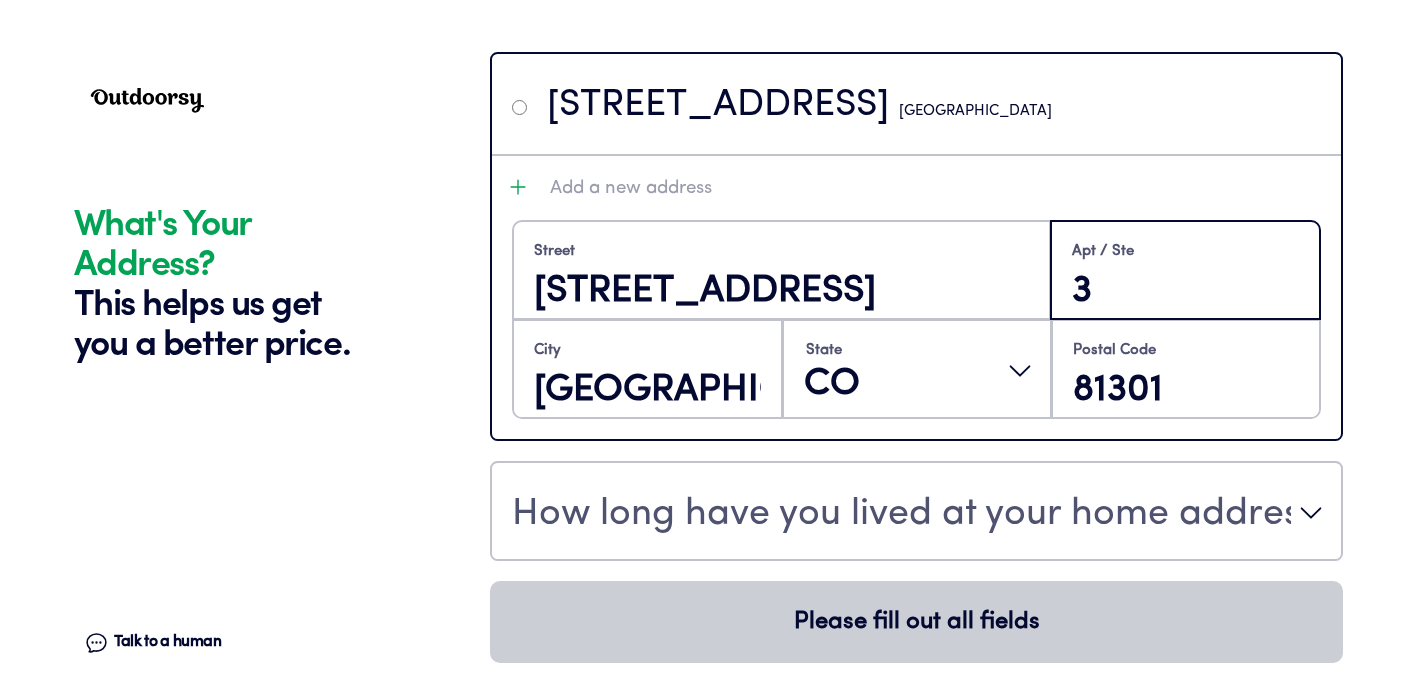 scroll, scrollTop: 2351, scrollLeft: 0, axis: vertical 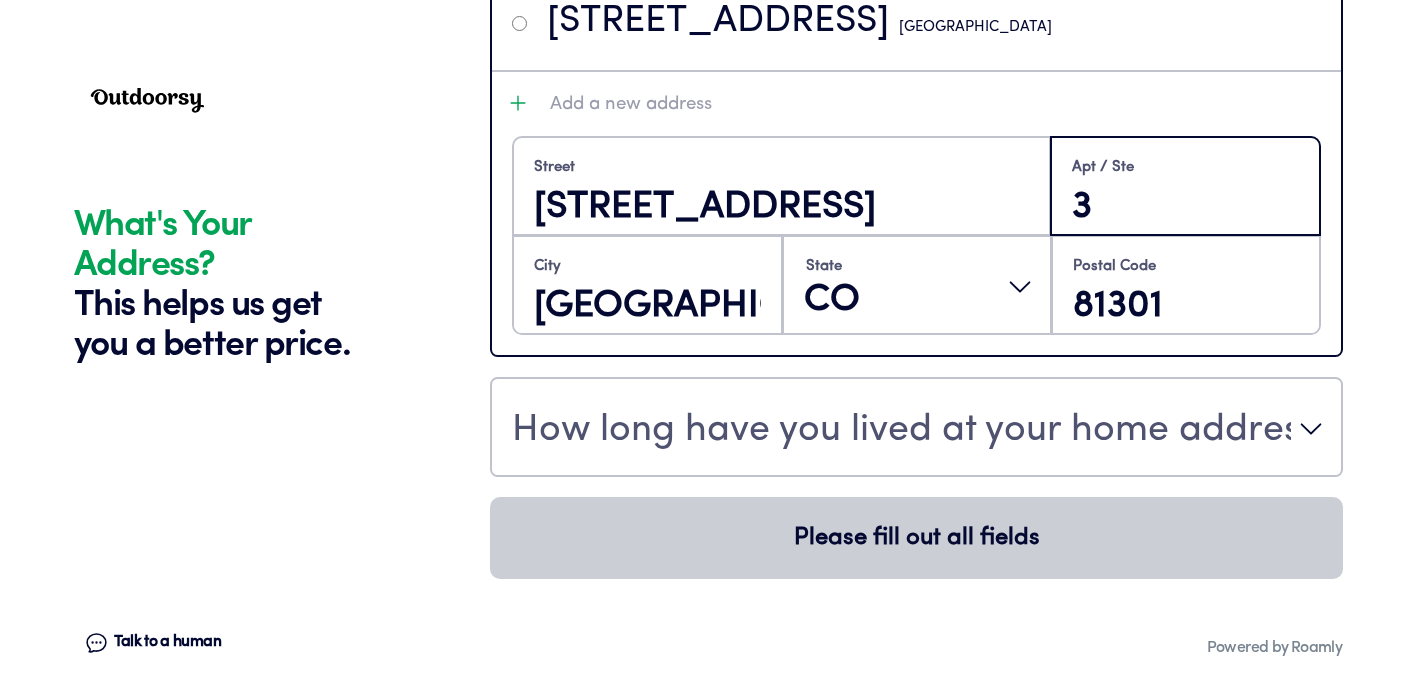 type on "3" 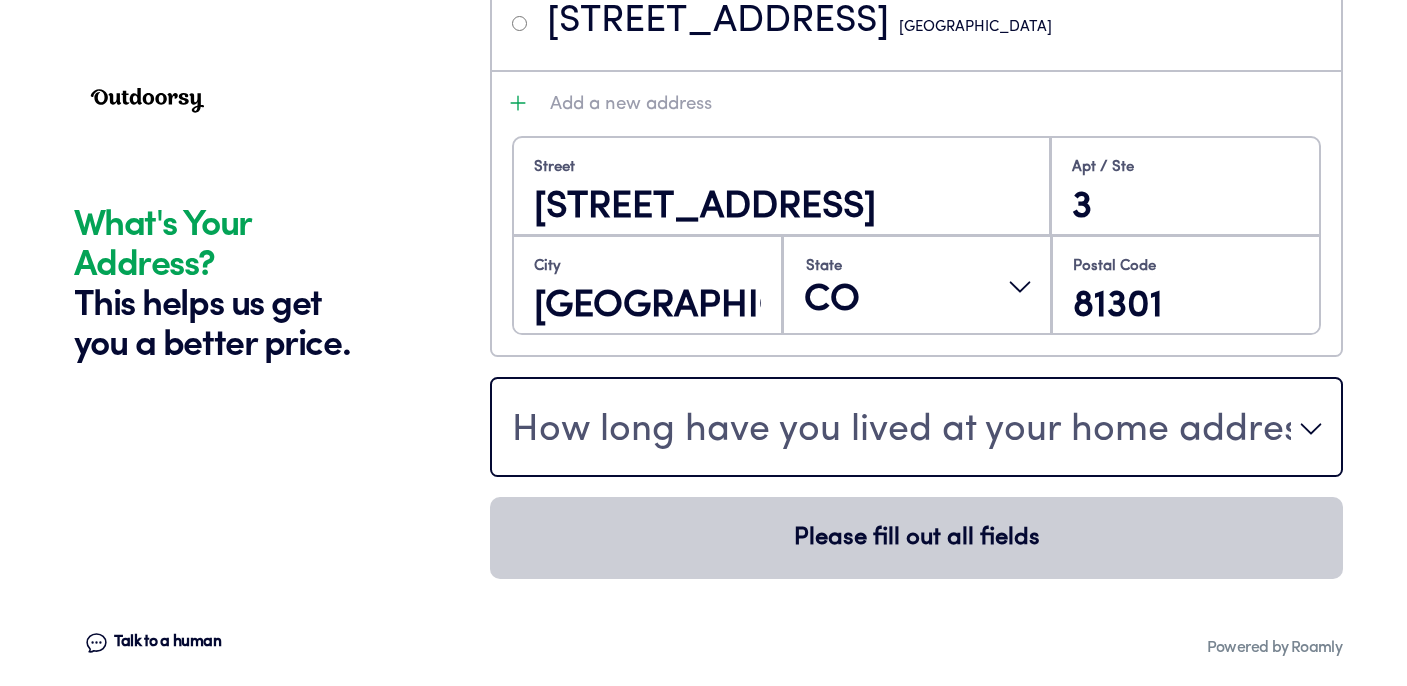 click on "How long have you lived at your home address?" at bounding box center [901, 431] 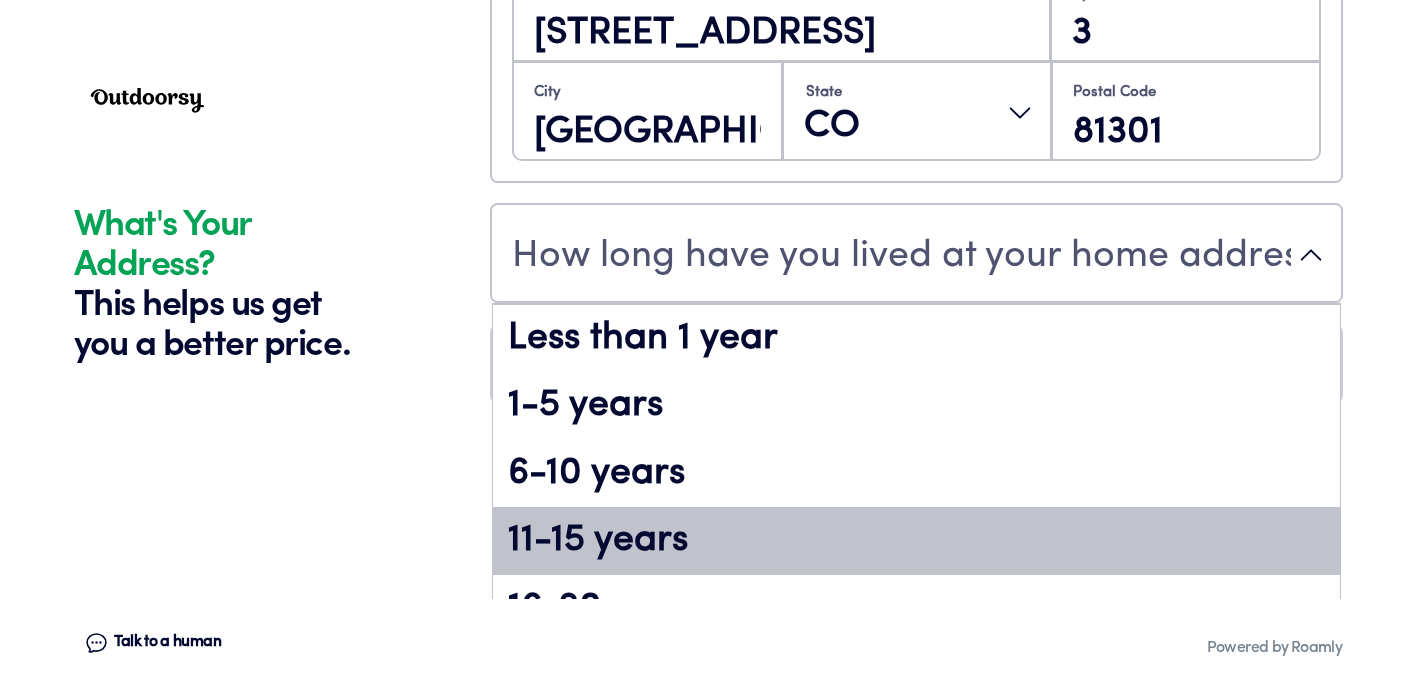 scroll, scrollTop: 198, scrollLeft: 0, axis: vertical 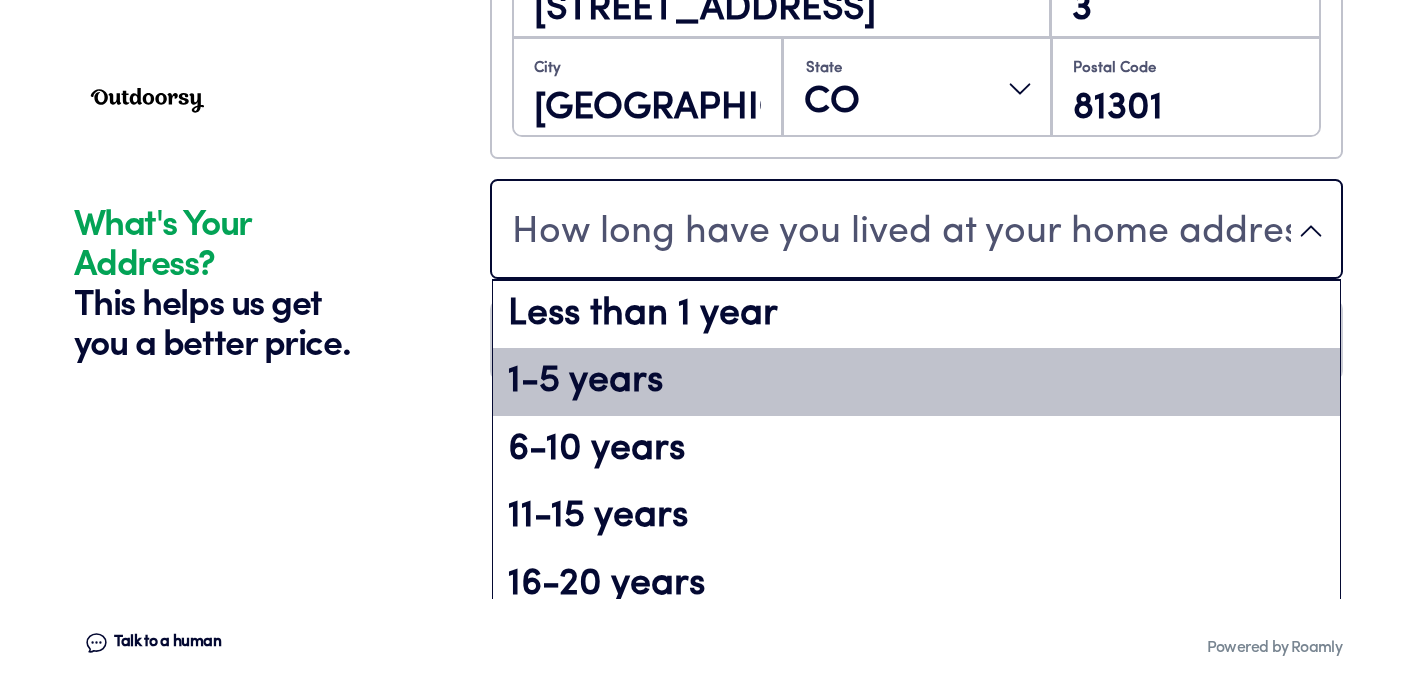 click on "1-5 years" at bounding box center [916, 382] 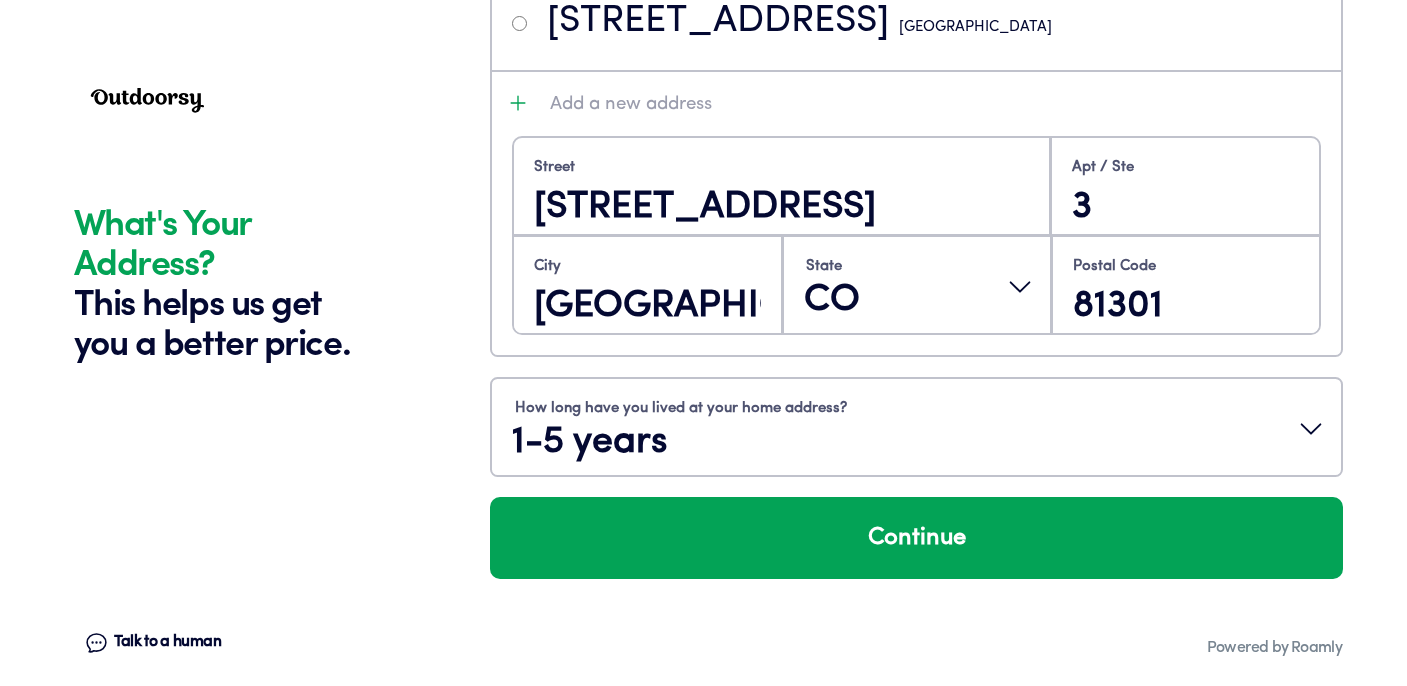 click on "Continue" at bounding box center (916, 538) 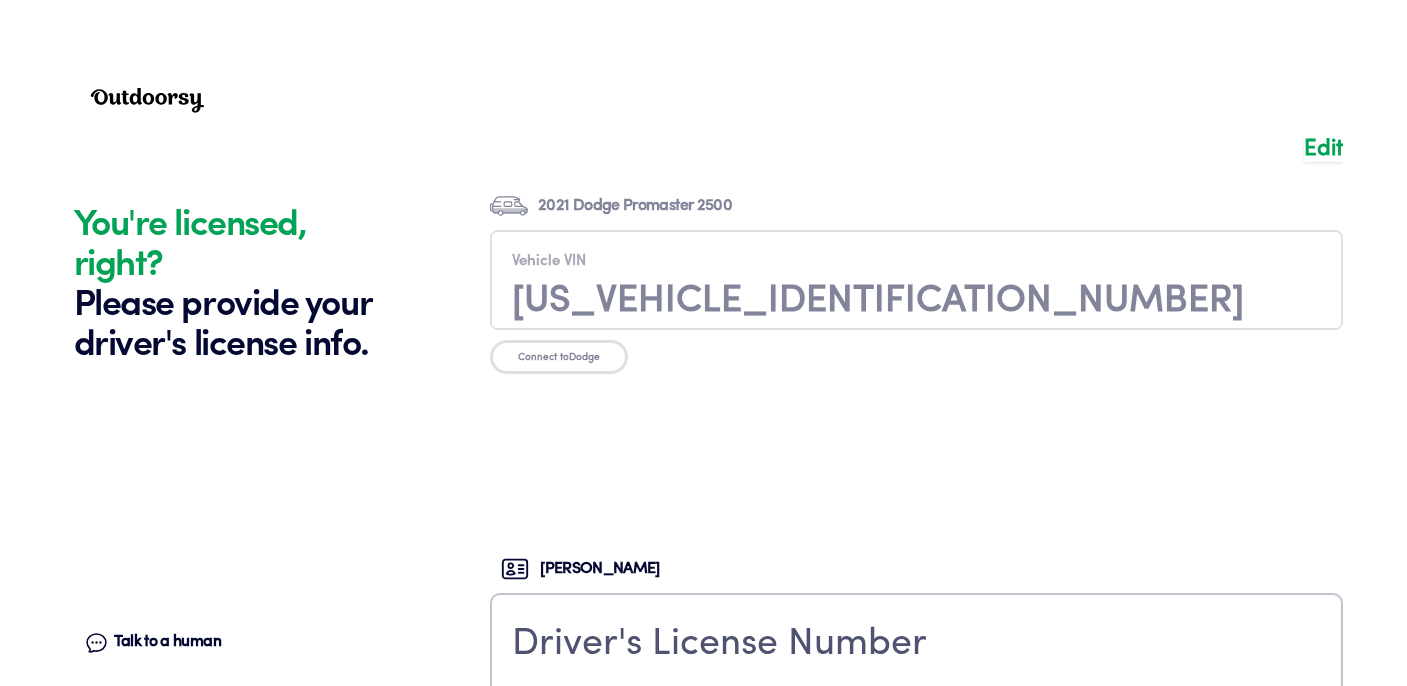 scroll, scrollTop: 4944, scrollLeft: 0, axis: vertical 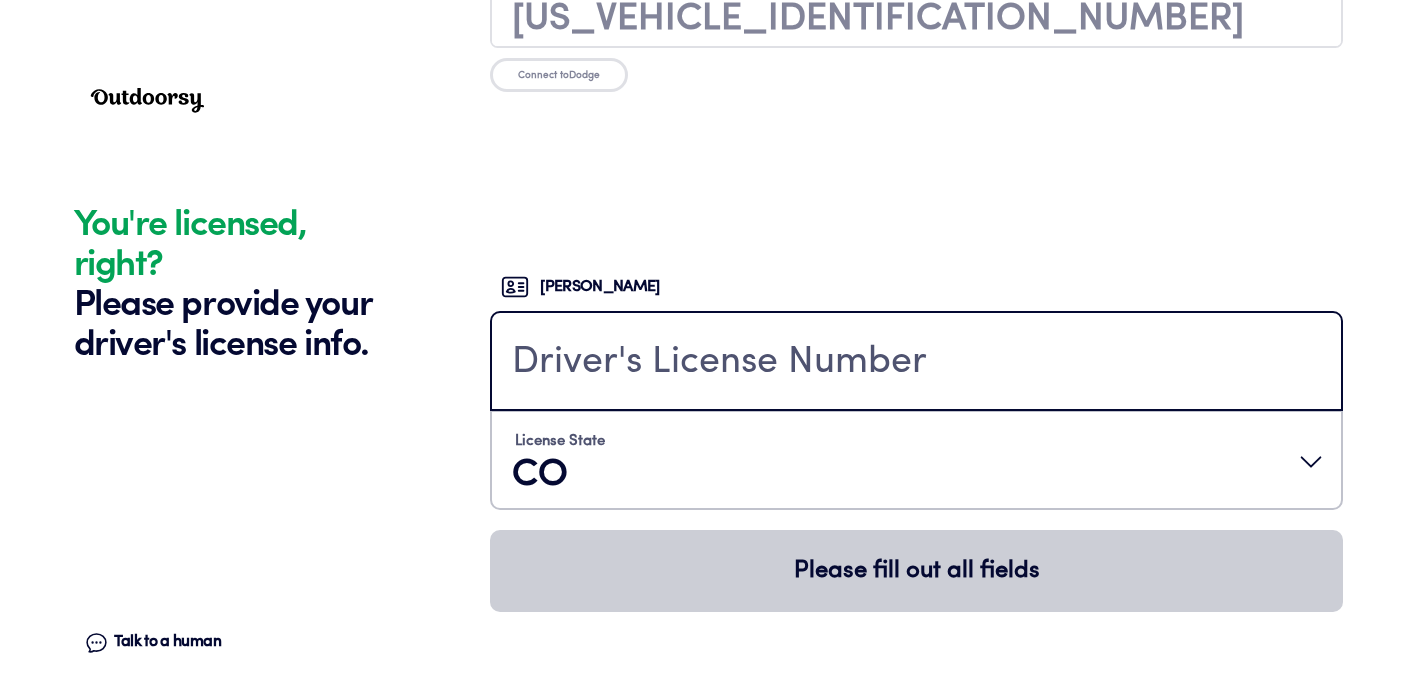 click at bounding box center [916, 363] 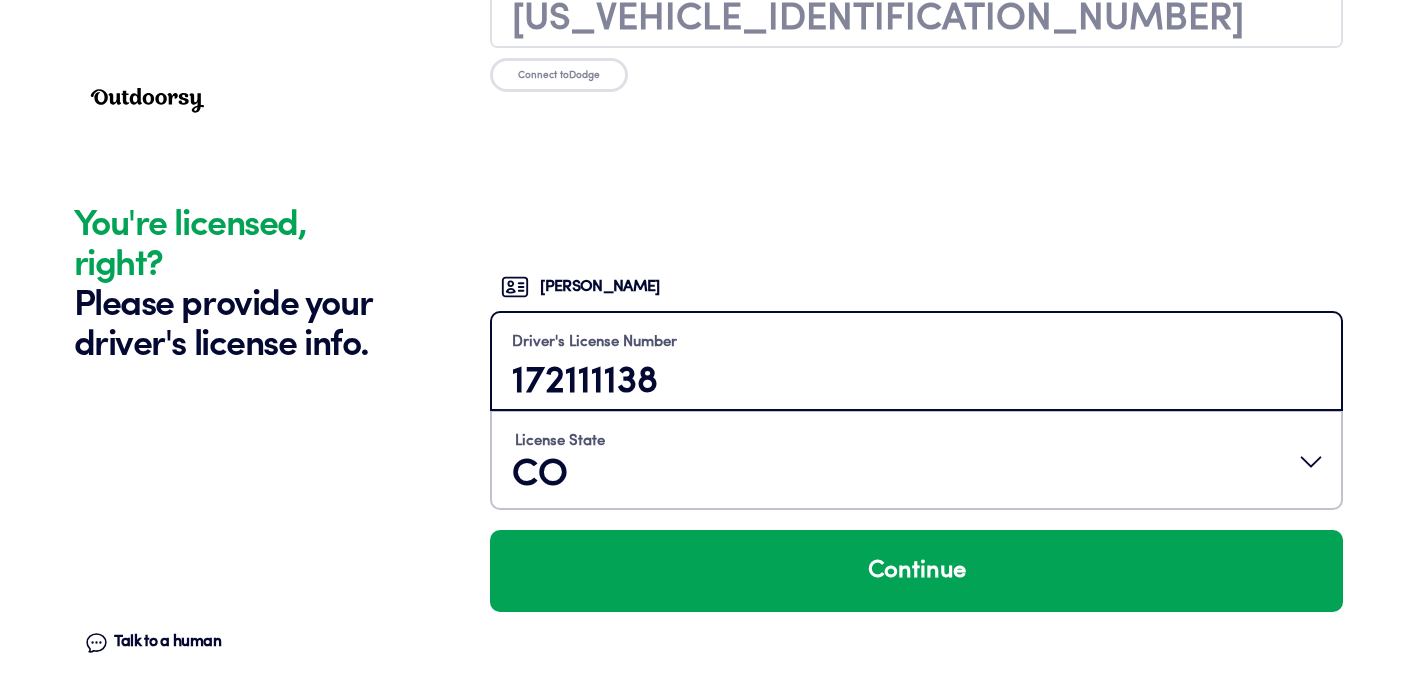 type on "172111138" 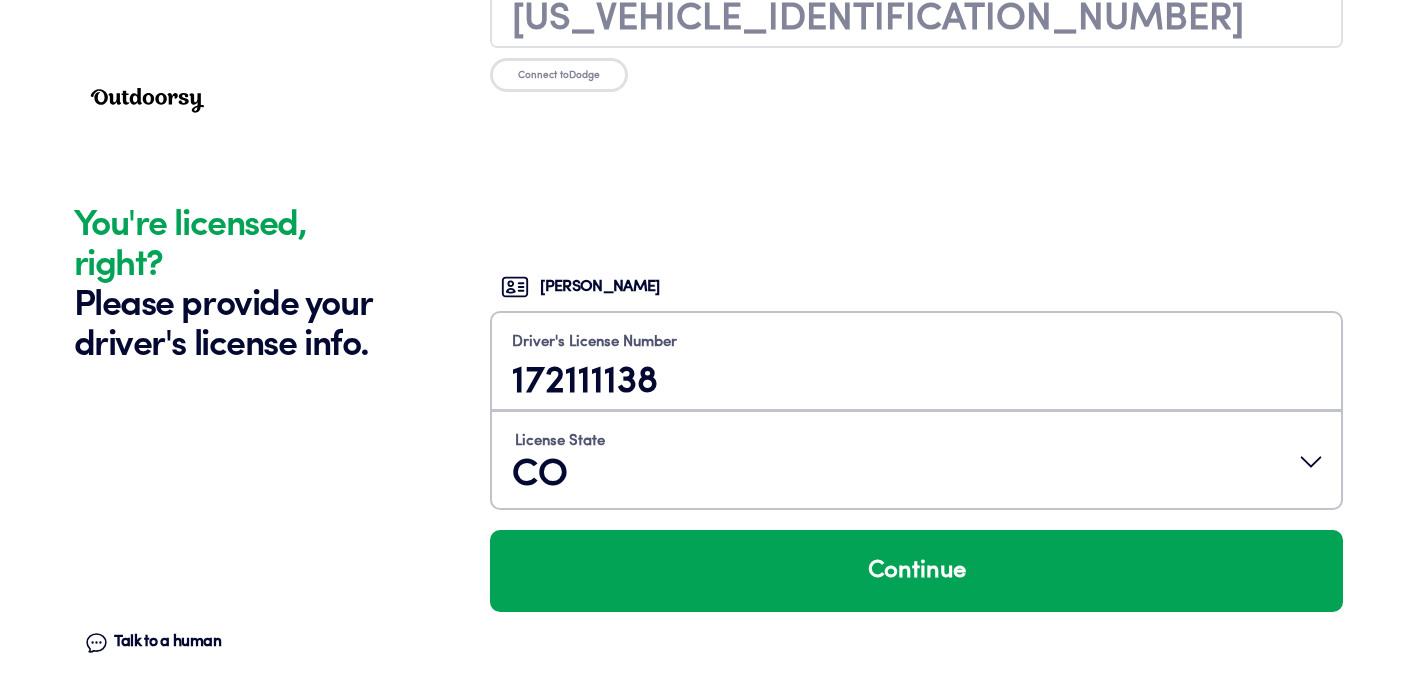 click on "Continue" at bounding box center [916, 571] 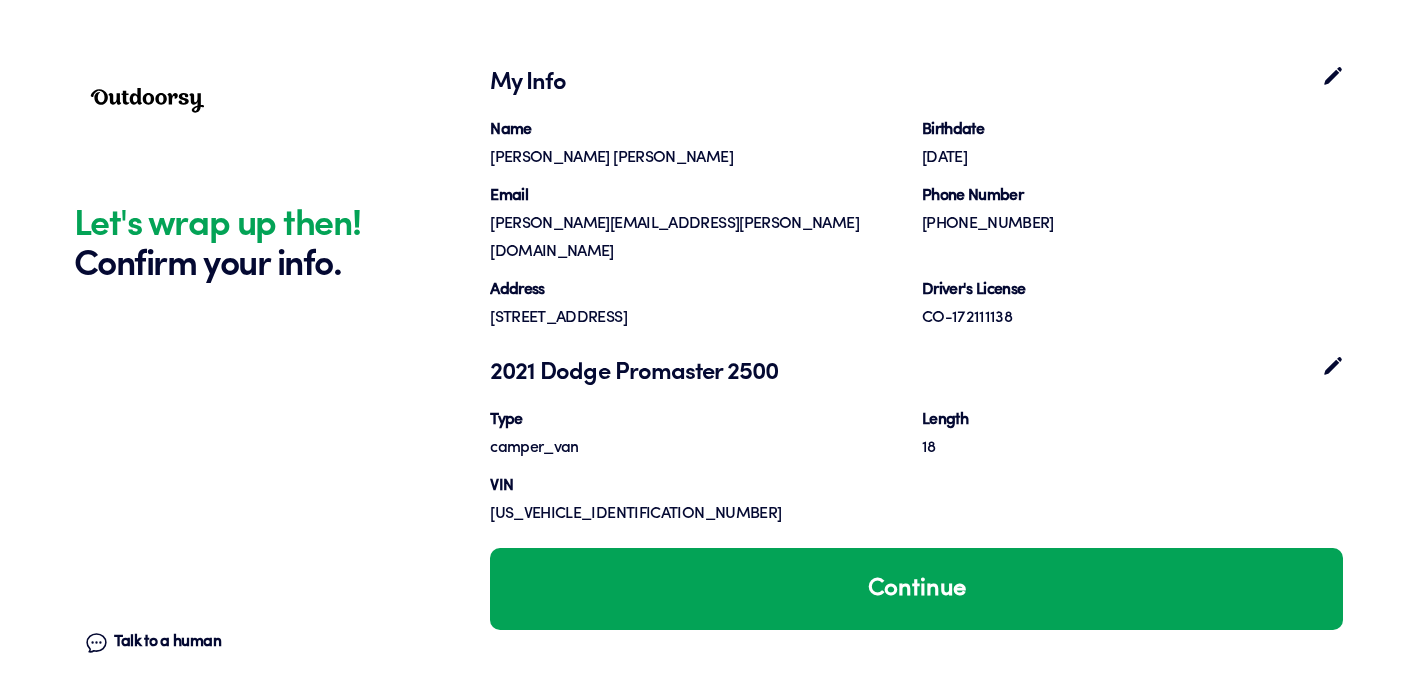 scroll, scrollTop: 5612, scrollLeft: 0, axis: vertical 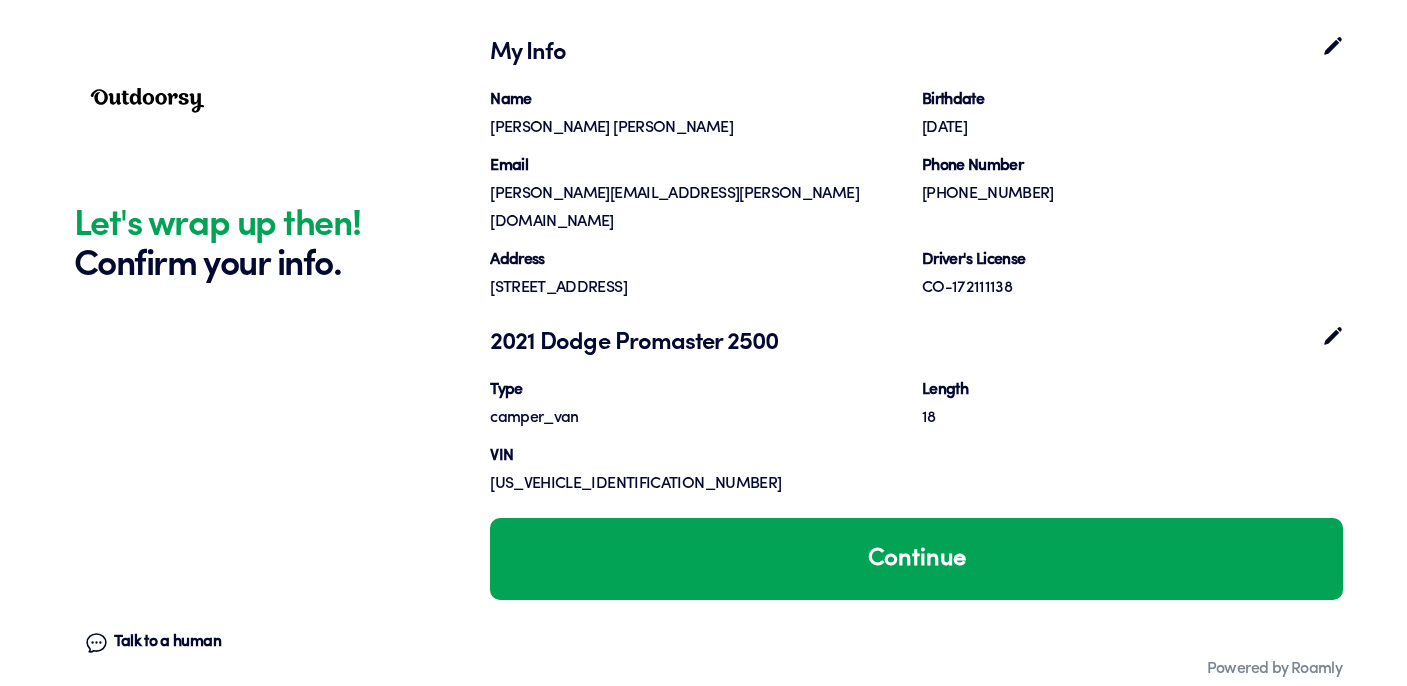 click on "Continue" at bounding box center (916, 559) 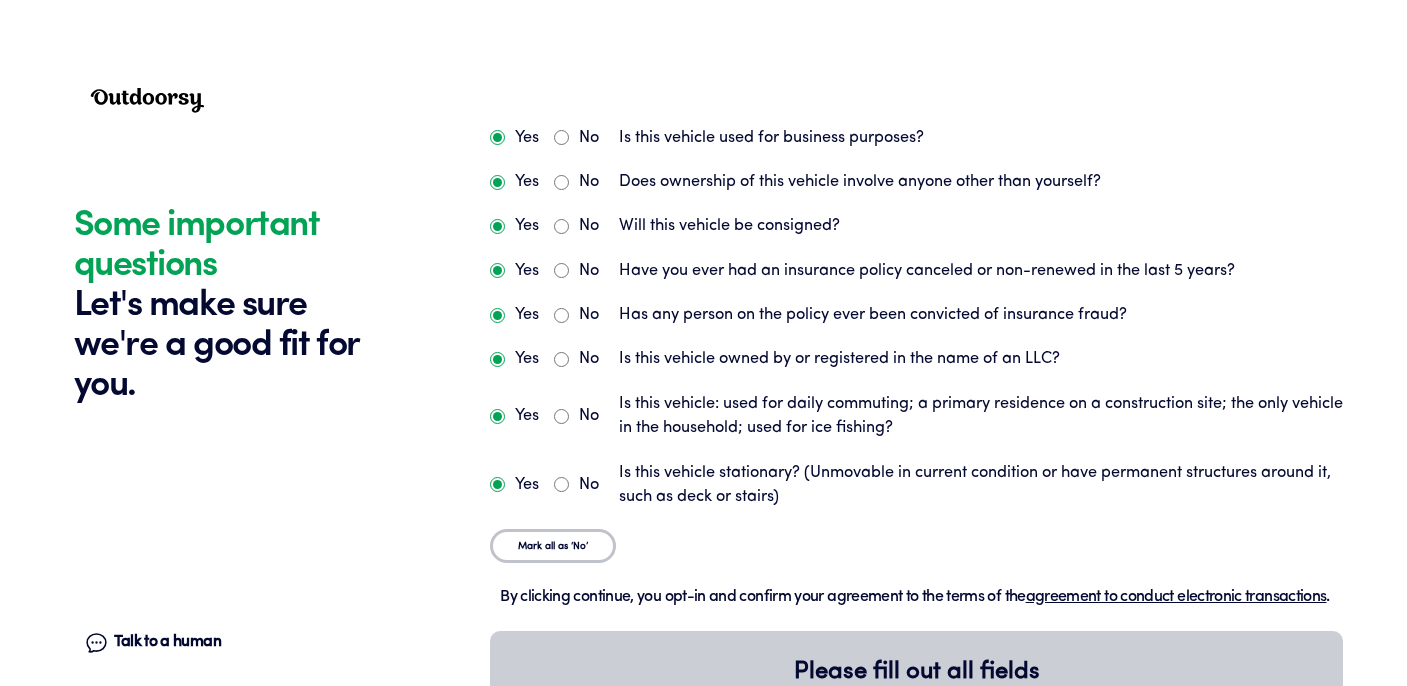 scroll, scrollTop: 6177, scrollLeft: 0, axis: vertical 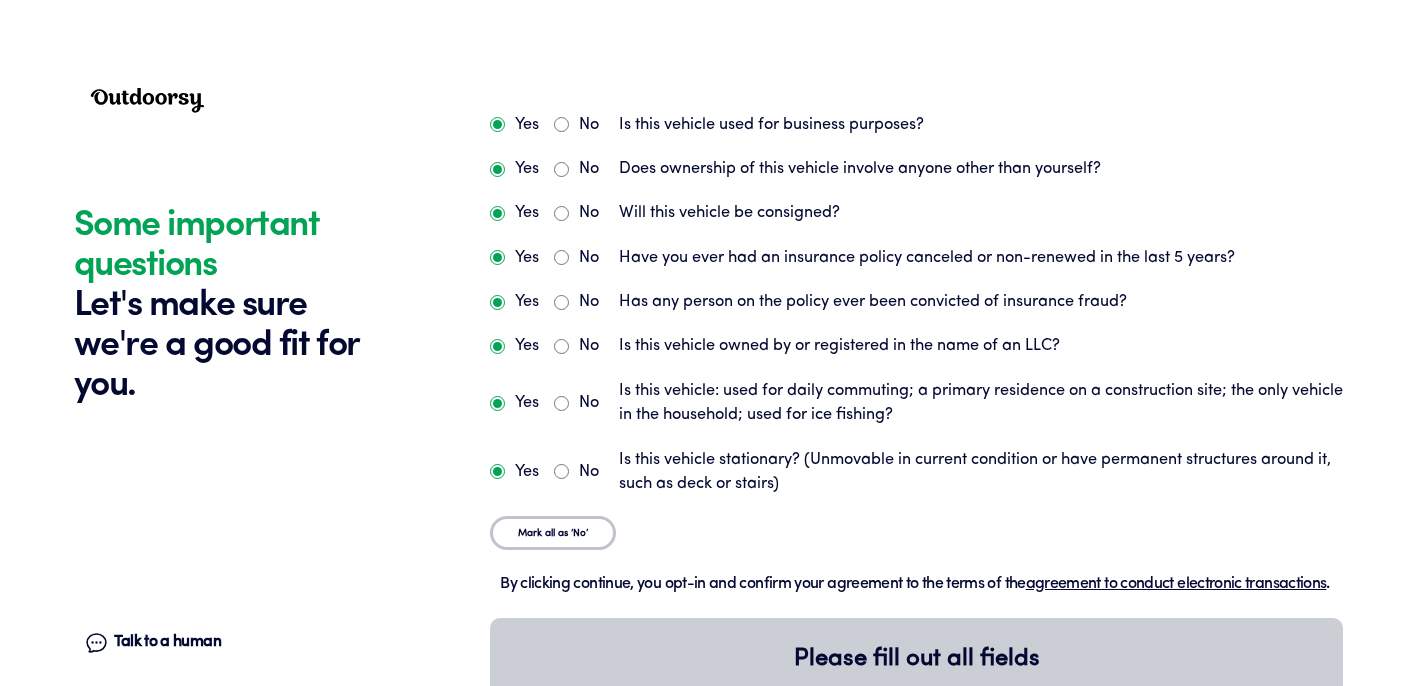 click on "No" at bounding box center (561, 124) 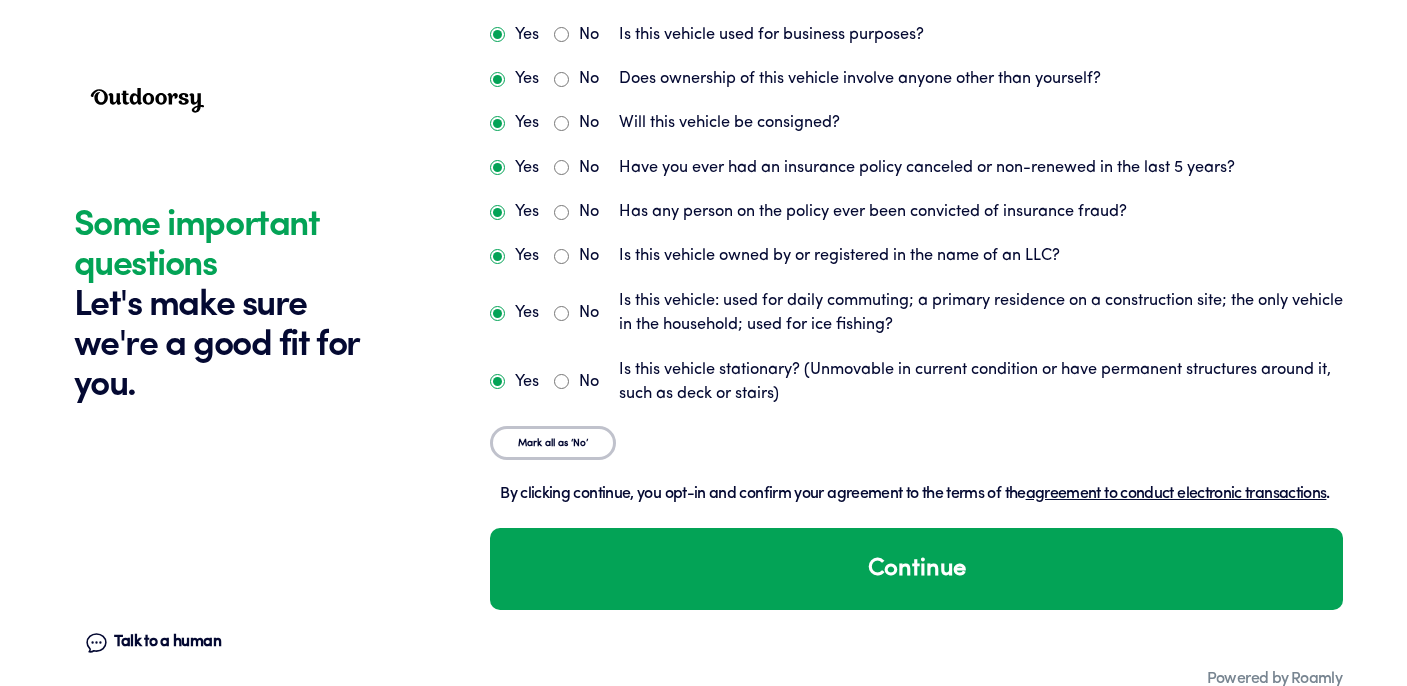 scroll, scrollTop: 6304, scrollLeft: 0, axis: vertical 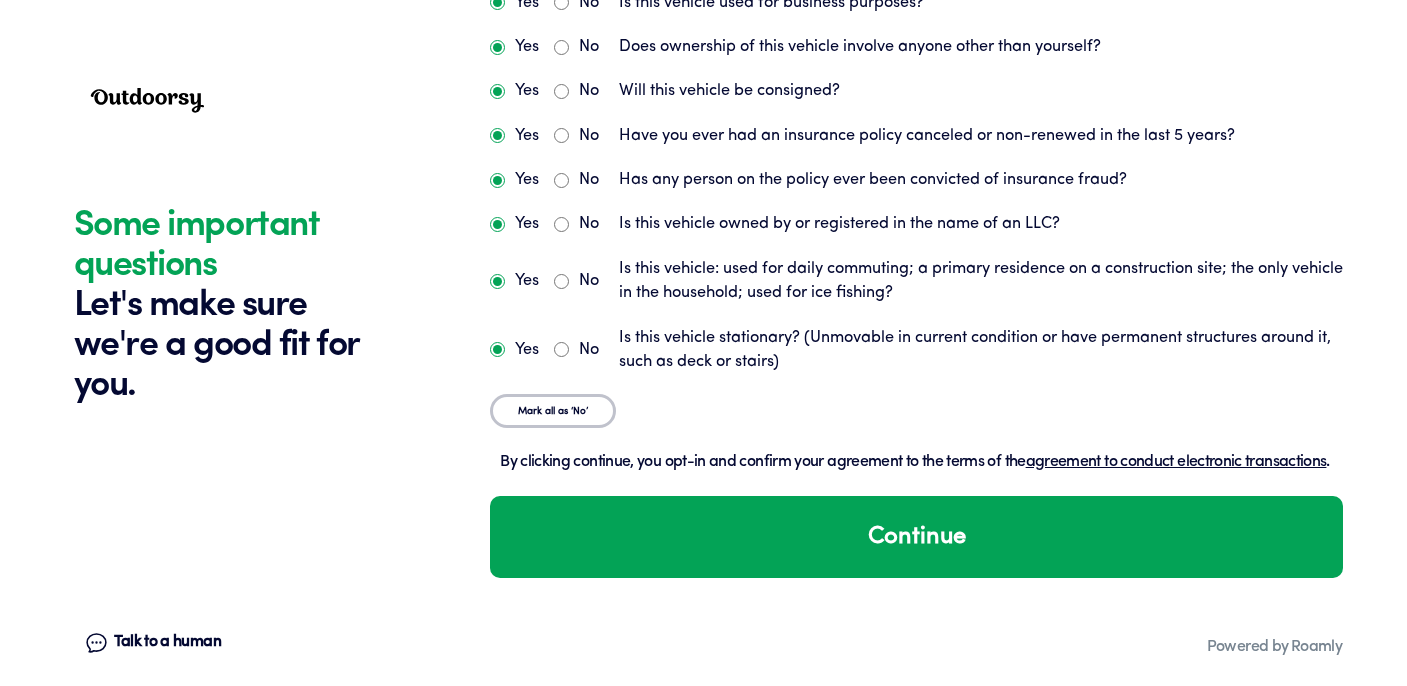 click on "Continue" at bounding box center [916, 537] 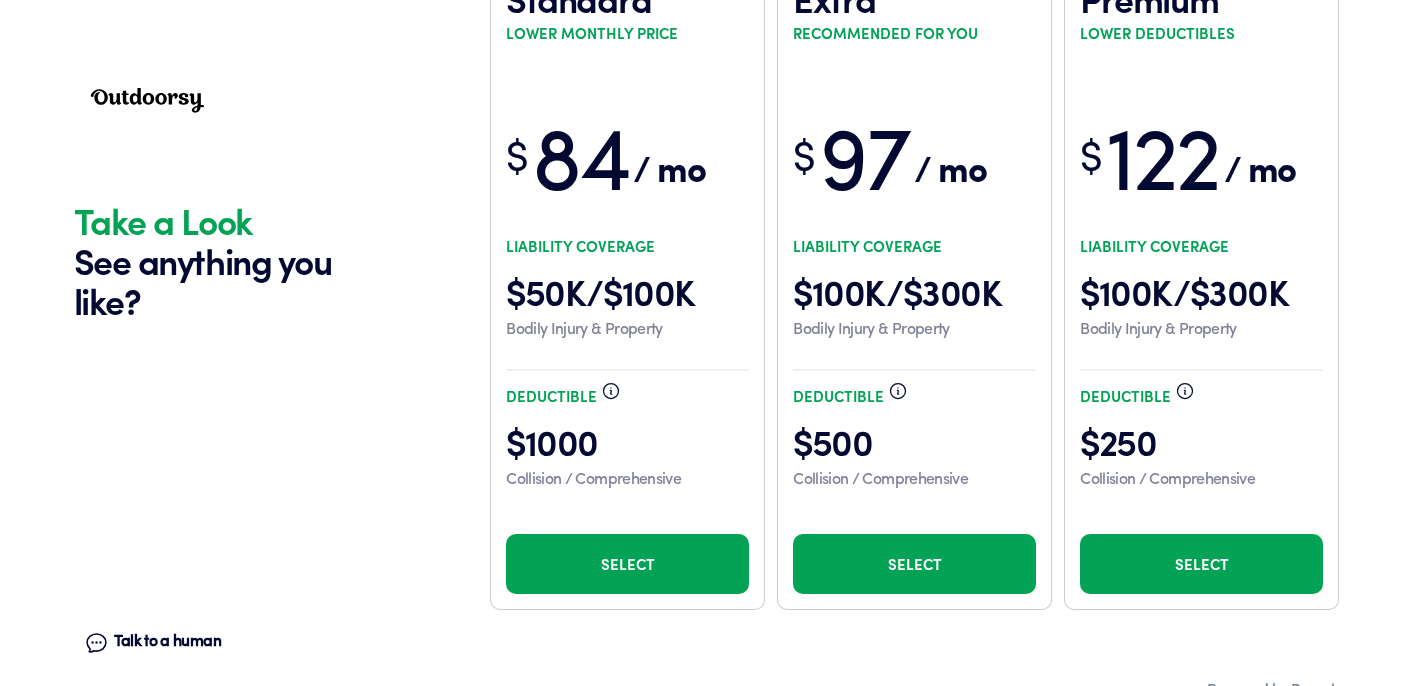 scroll, scrollTop: 7019, scrollLeft: 0, axis: vertical 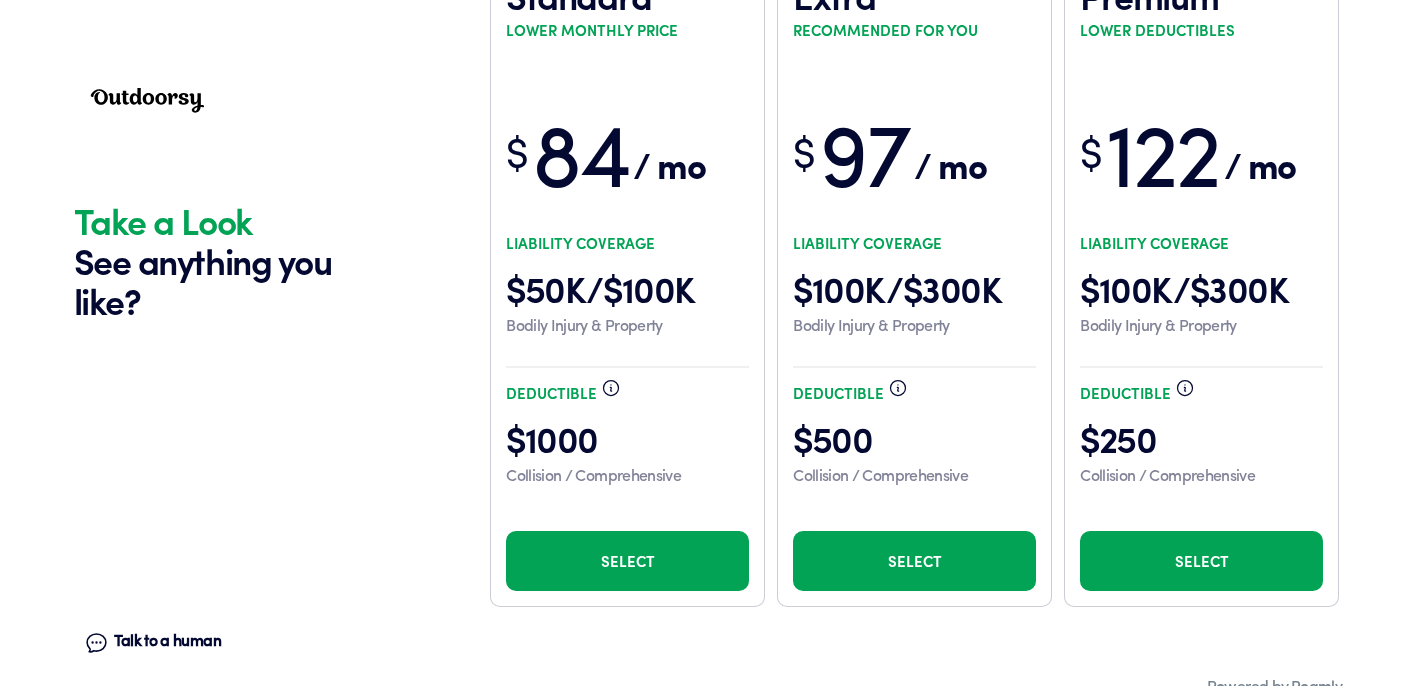 click on "Select" at bounding box center [627, 561] 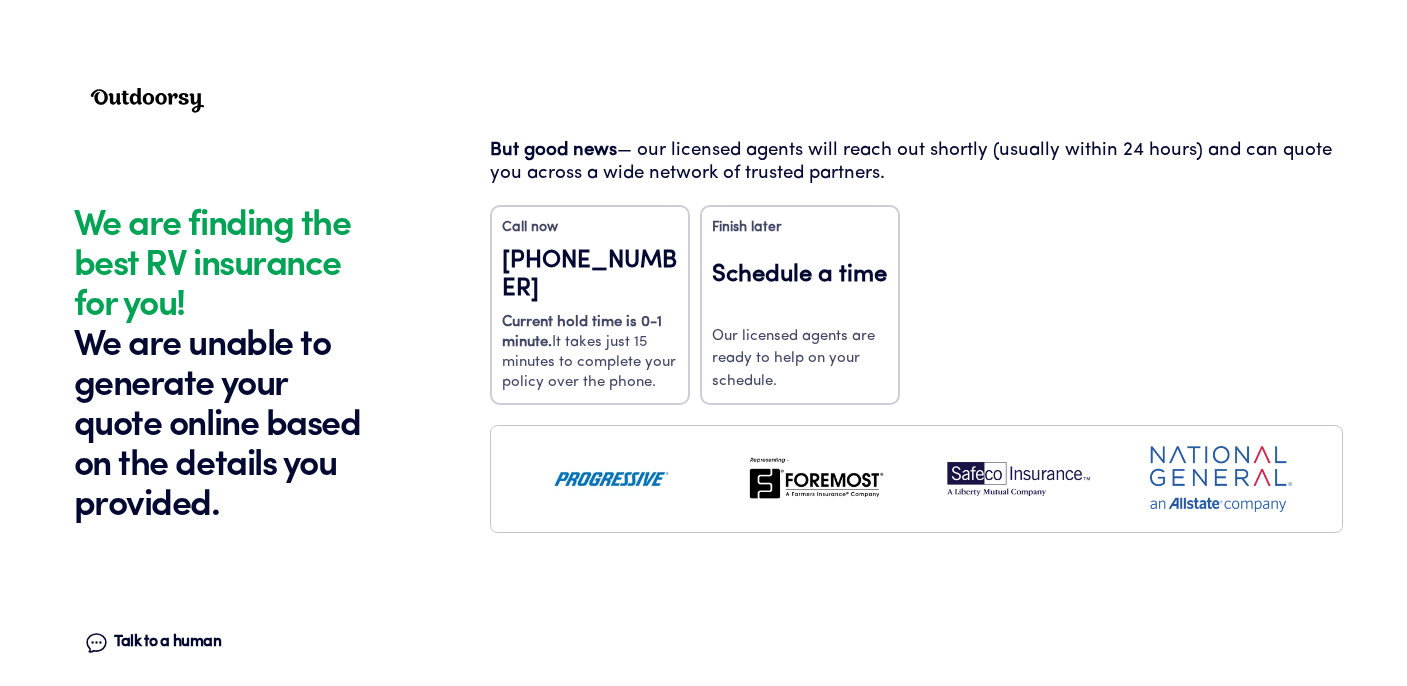scroll, scrollTop: 78, scrollLeft: 0, axis: vertical 